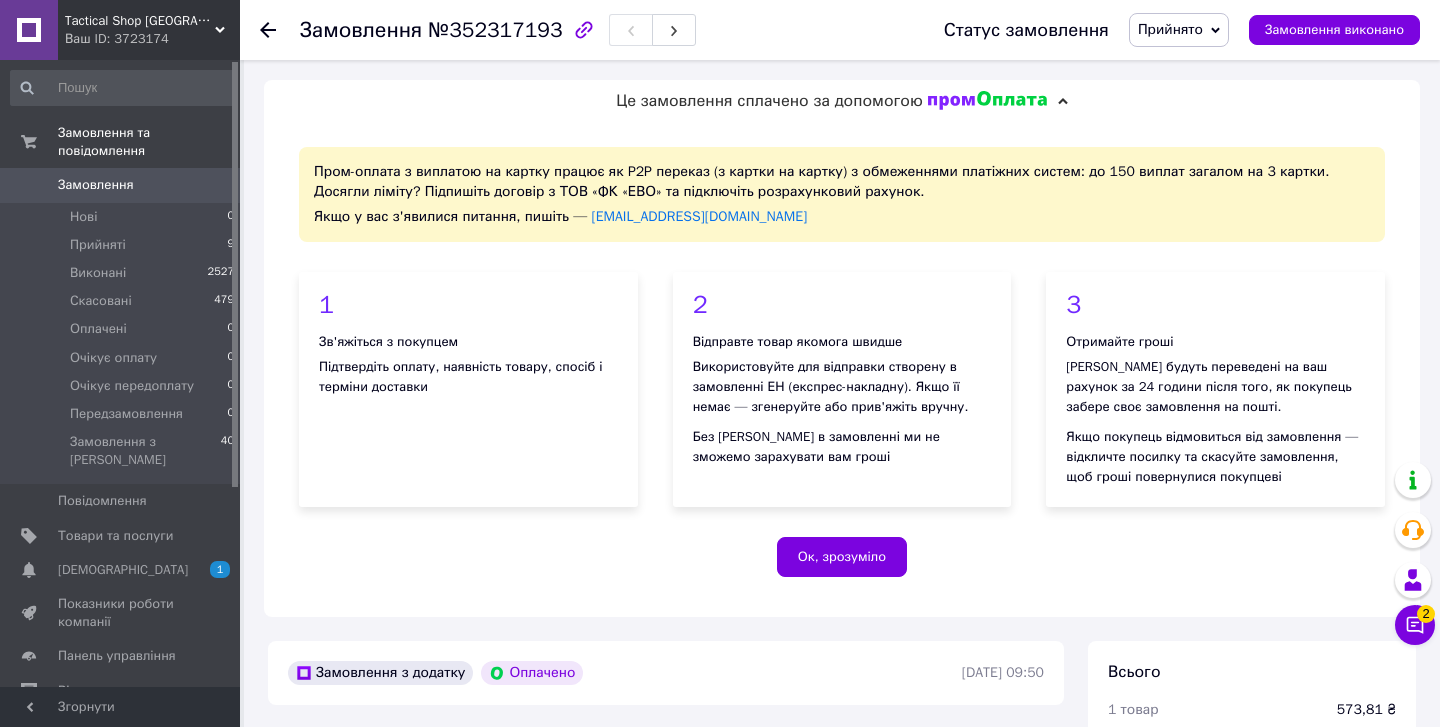 scroll, scrollTop: 696, scrollLeft: 0, axis: vertical 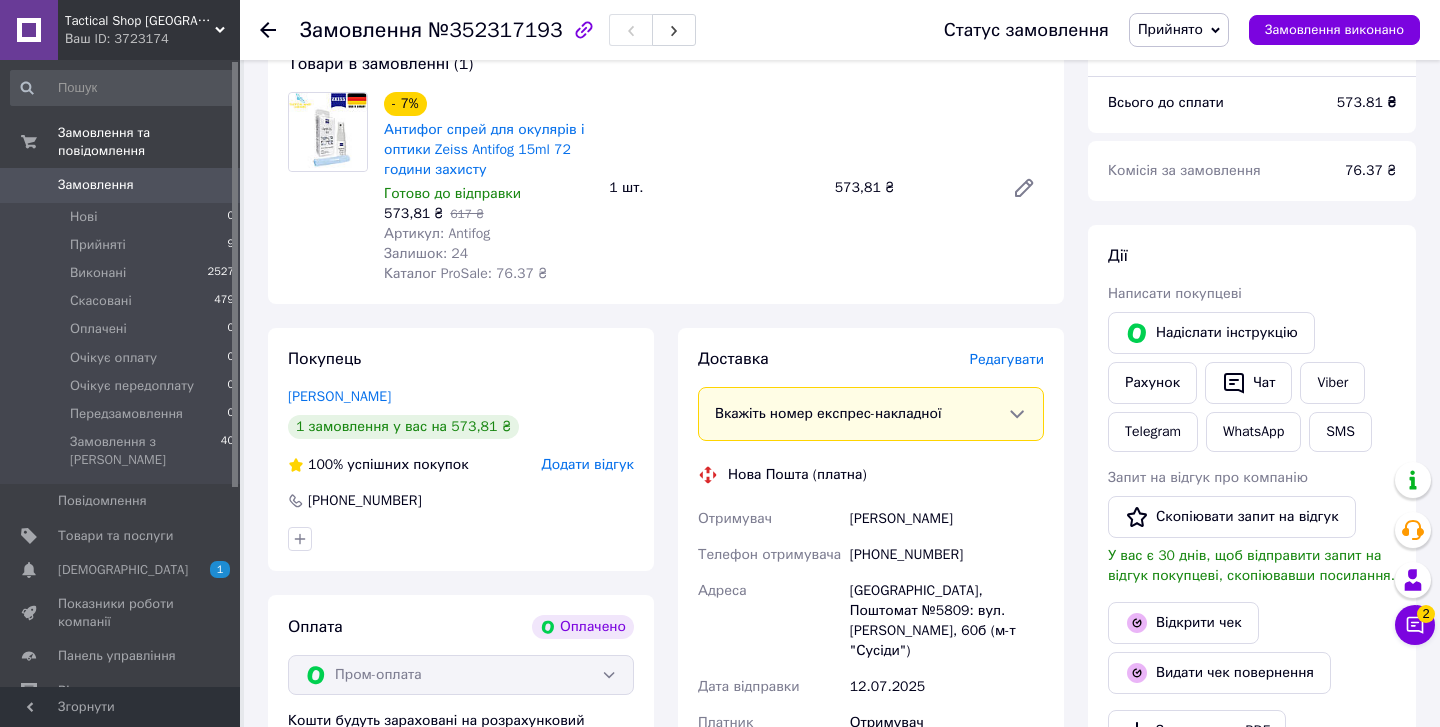 click 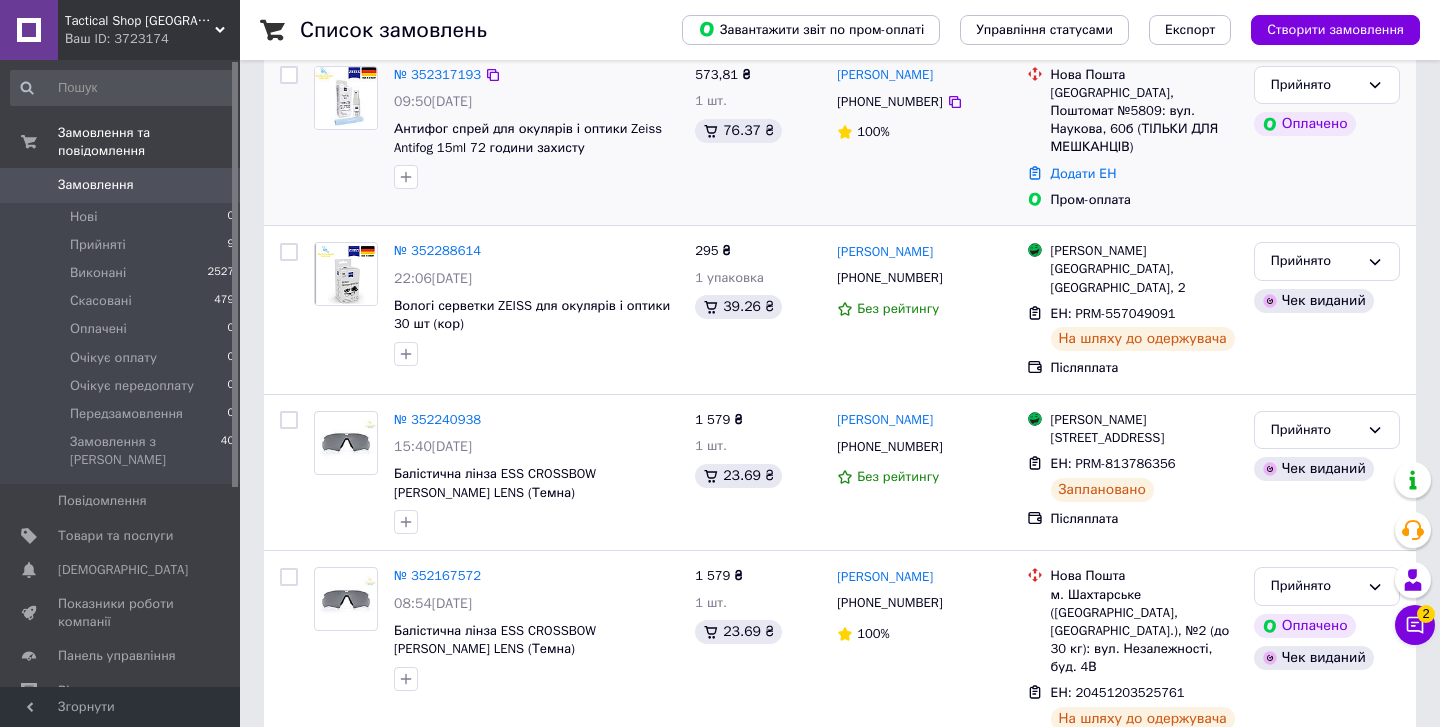 scroll, scrollTop: 0, scrollLeft: 0, axis: both 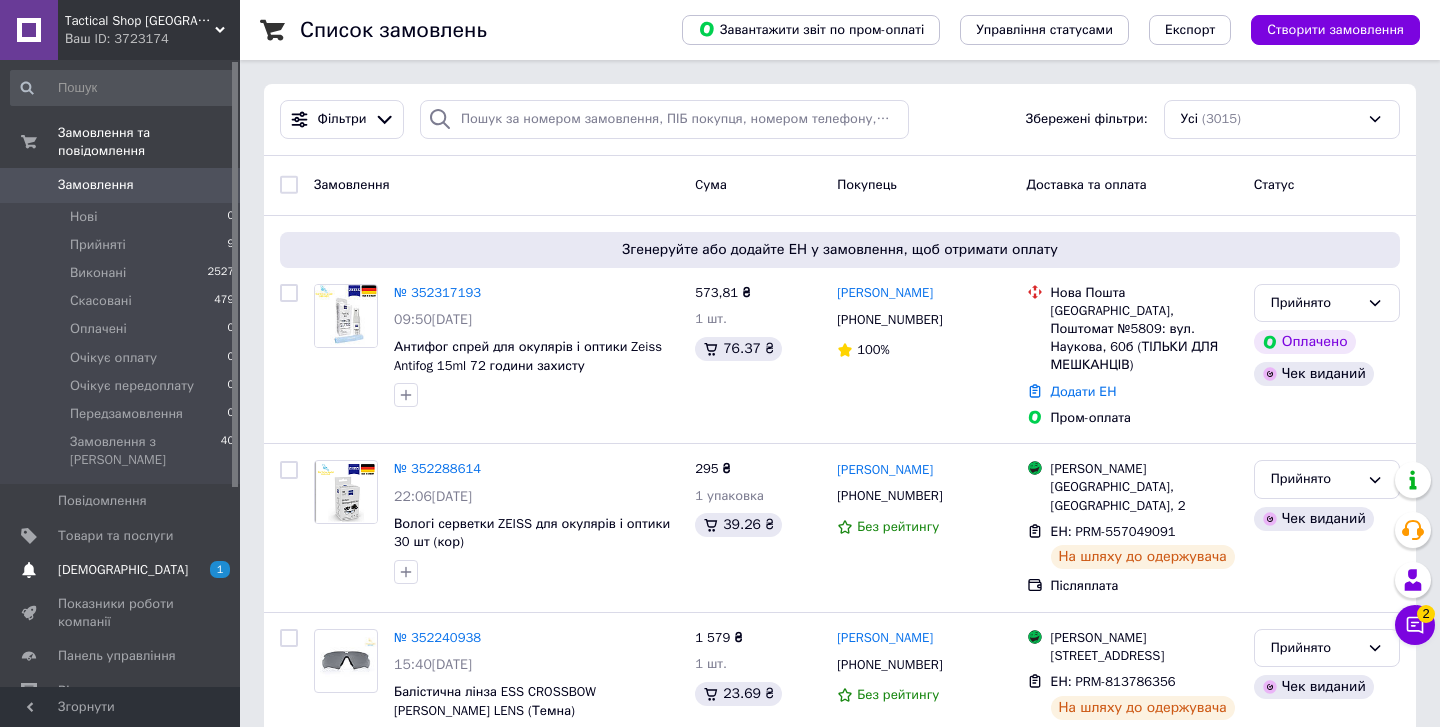 click on "[DEMOGRAPHIC_DATA]" at bounding box center (123, 570) 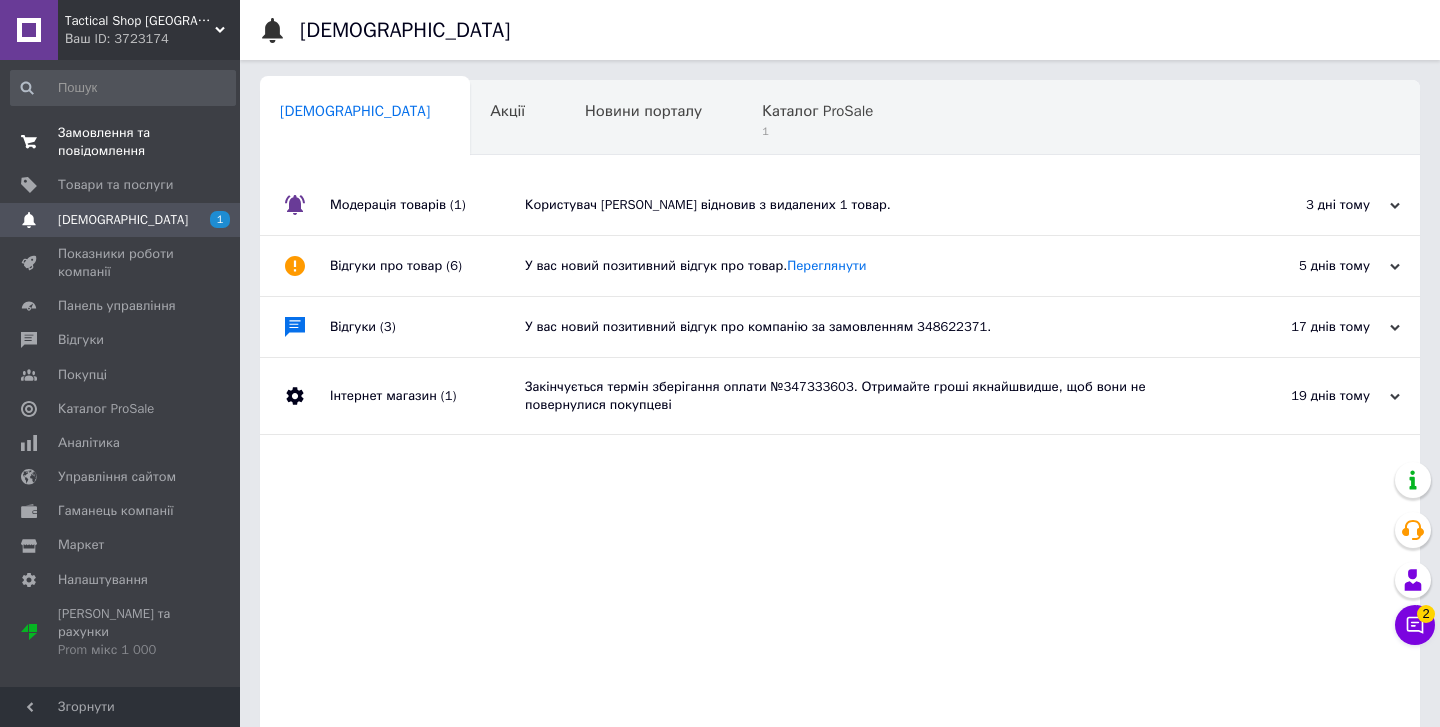 click on "Замовлення та повідомлення" at bounding box center (121, 142) 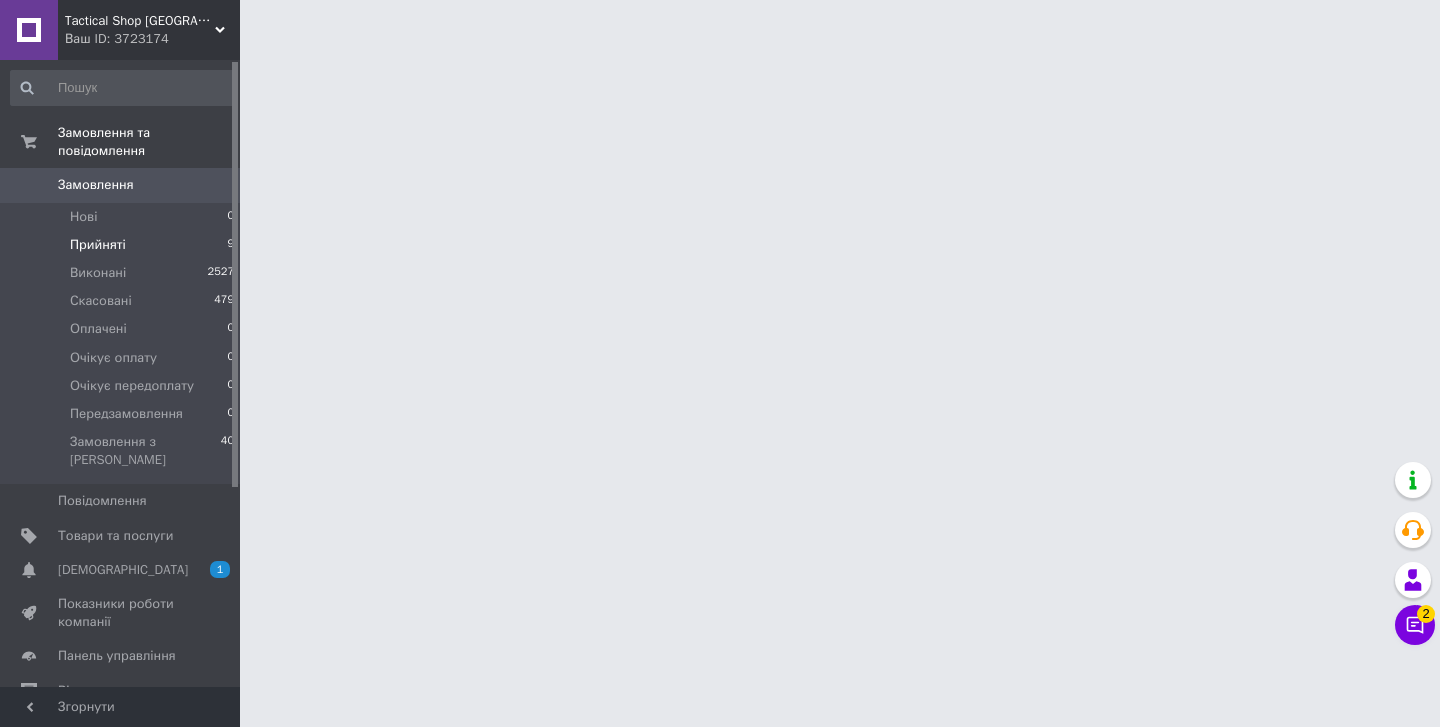 click on "Прийняті" at bounding box center (98, 245) 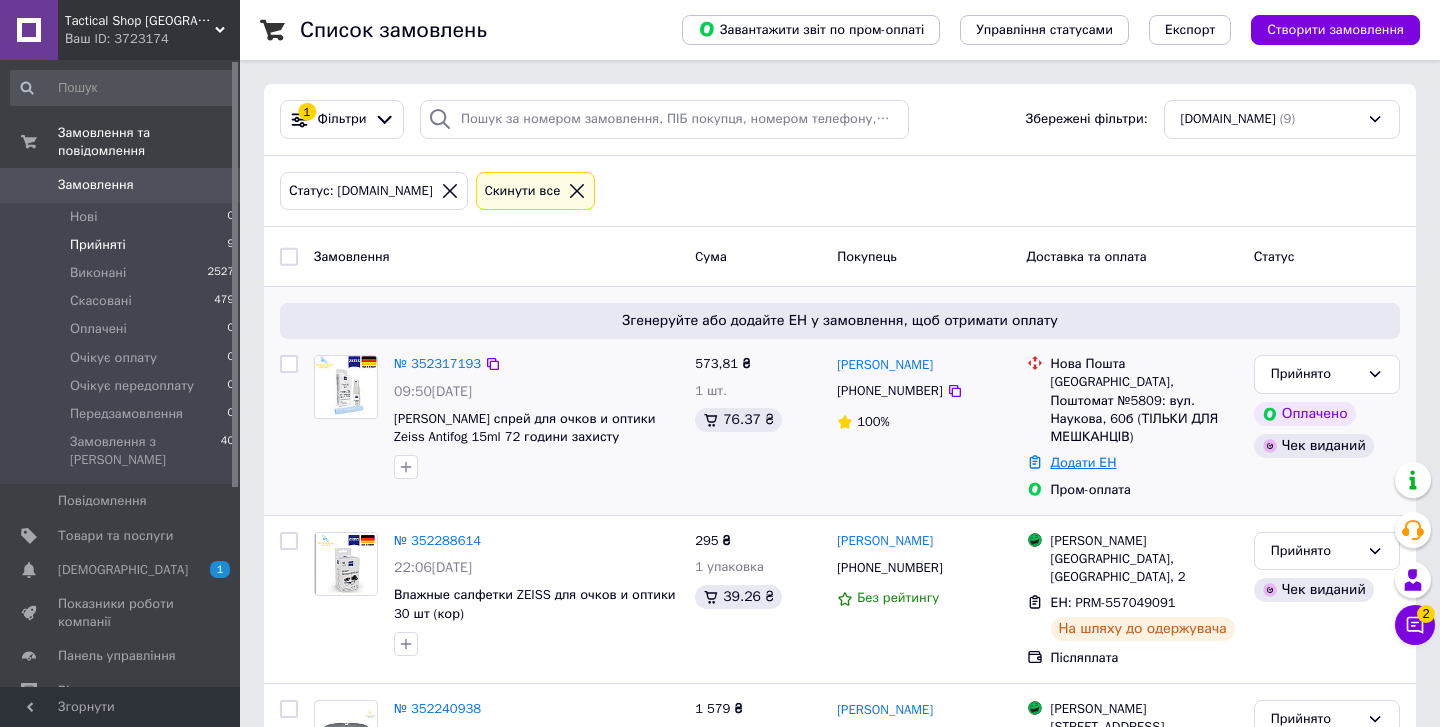 click on "Додати ЕН" at bounding box center [1084, 462] 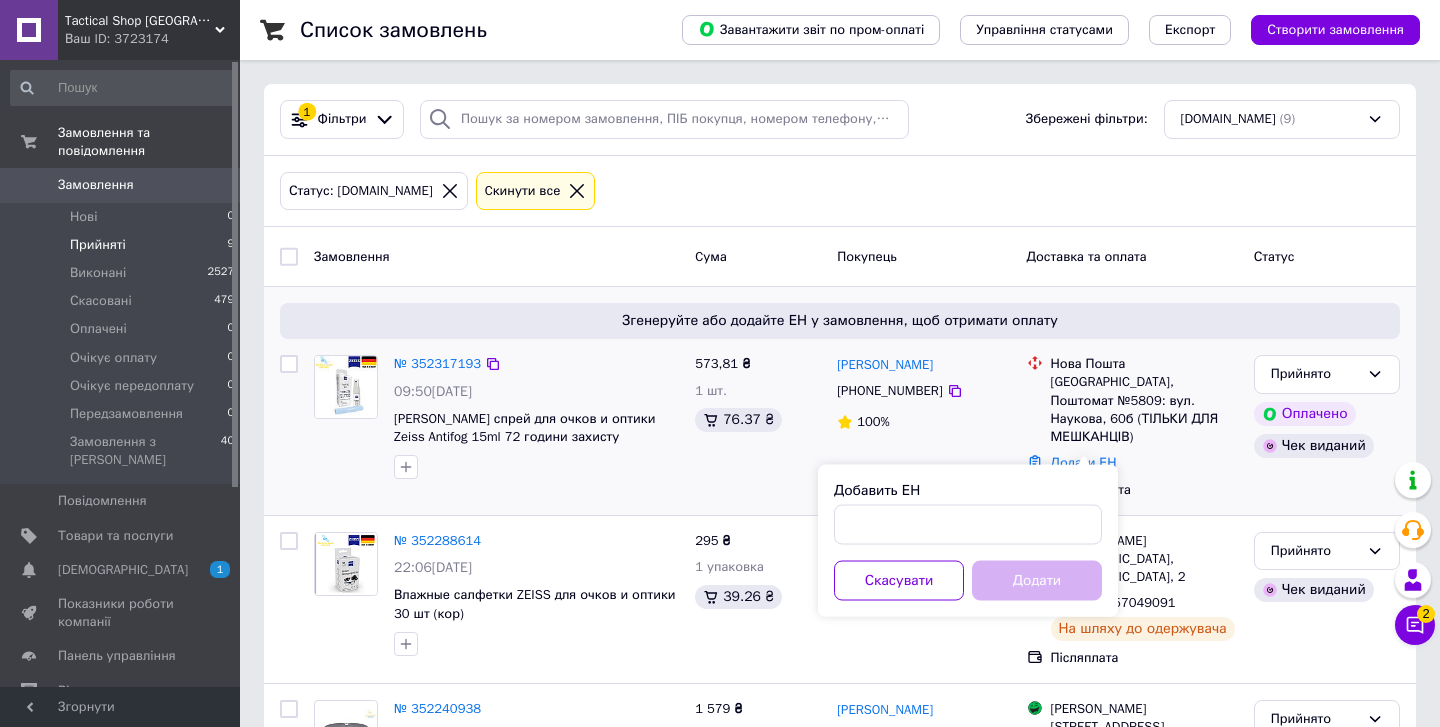 click at bounding box center [536, 467] 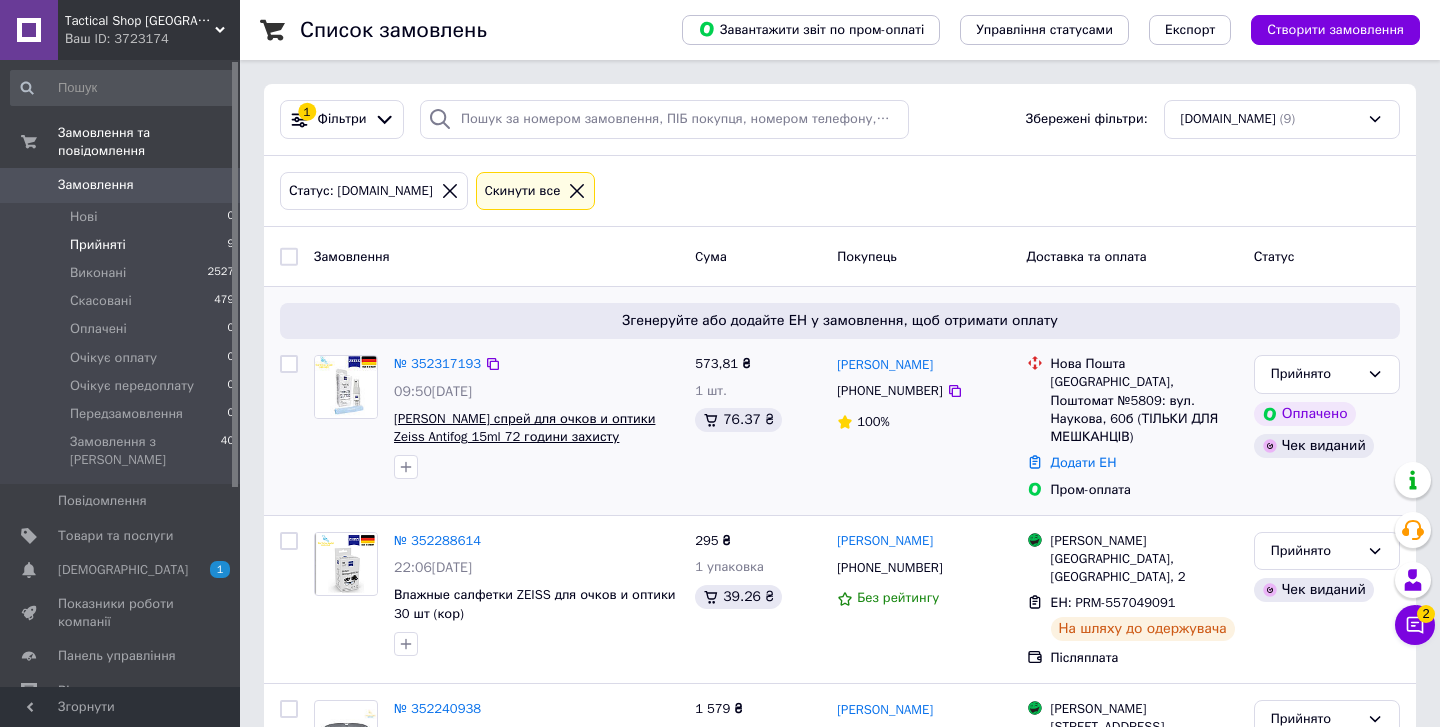 click on "Антифог спрей для очков и оптики Zeiss Antifog 15ml 72 години захисту" at bounding box center [524, 428] 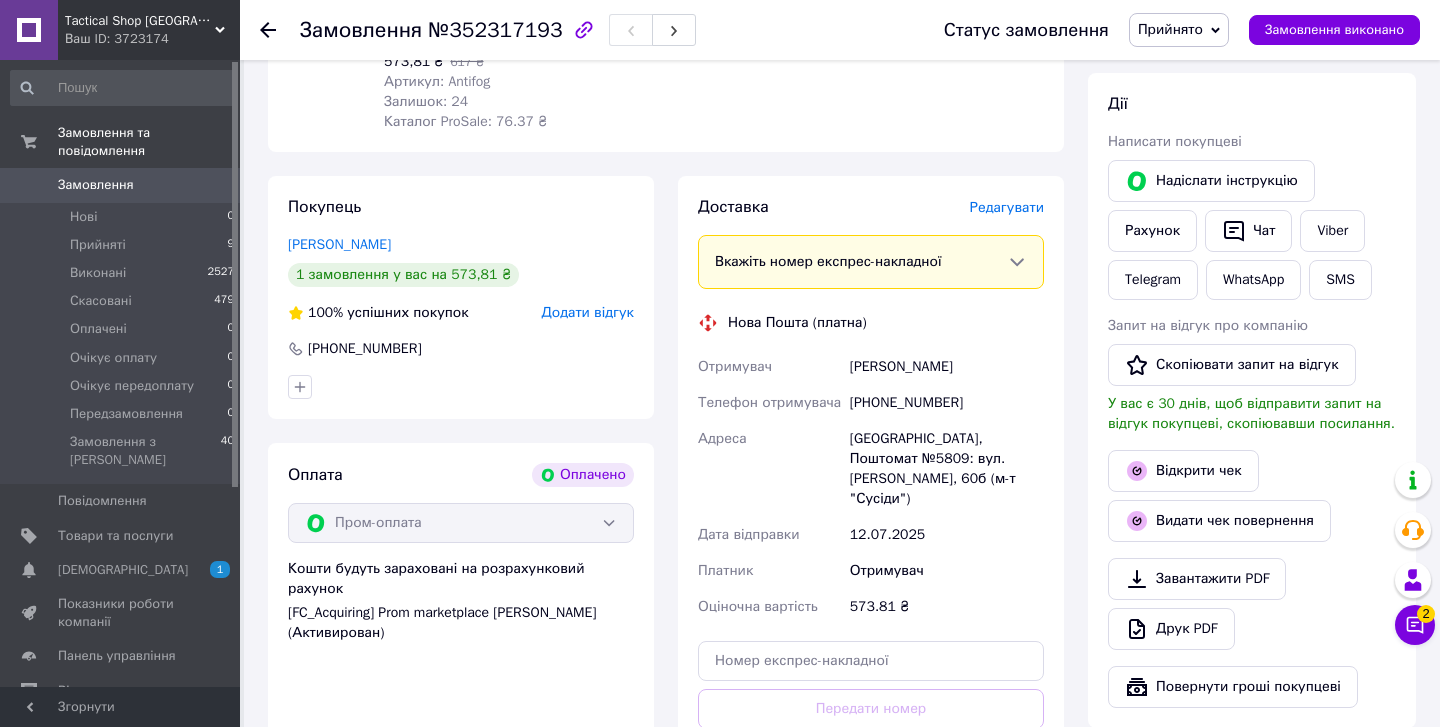 scroll, scrollTop: 891, scrollLeft: 0, axis: vertical 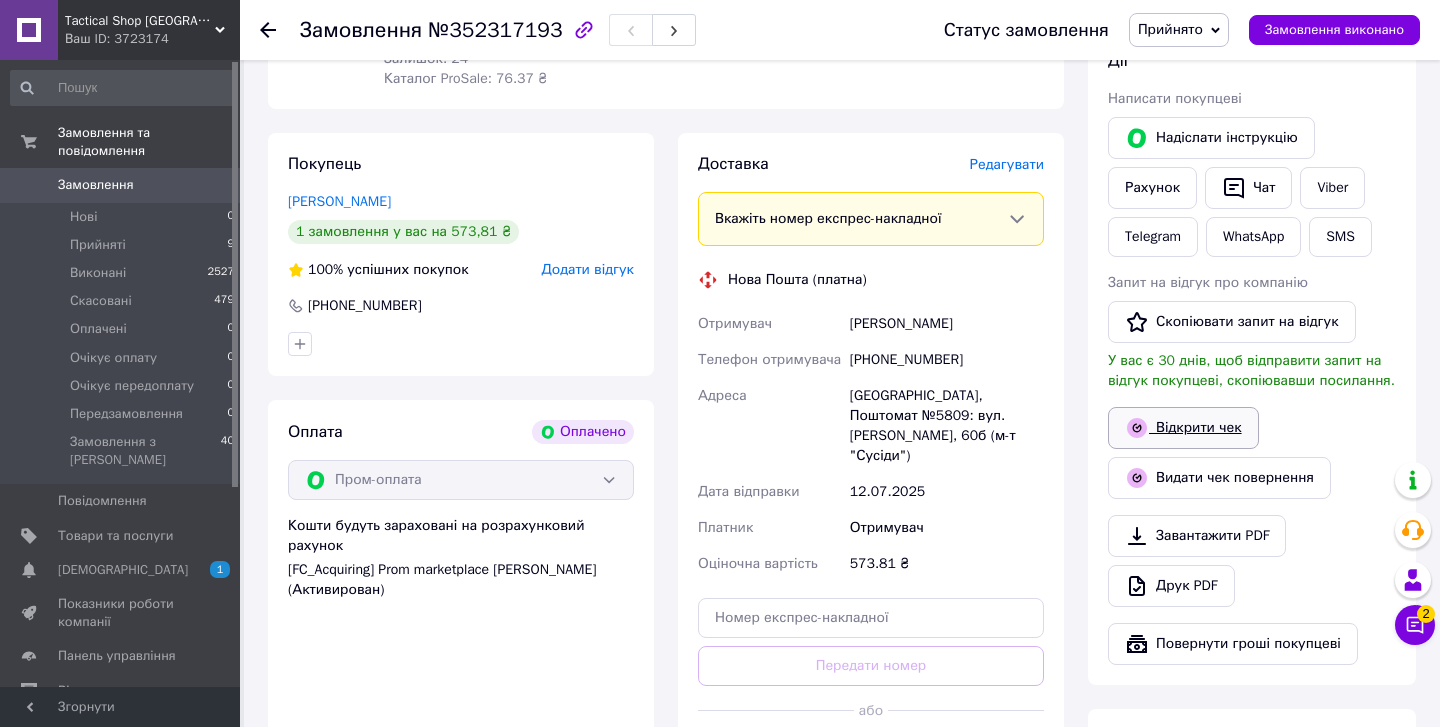 click on "Відкрити чек" at bounding box center (1183, 428) 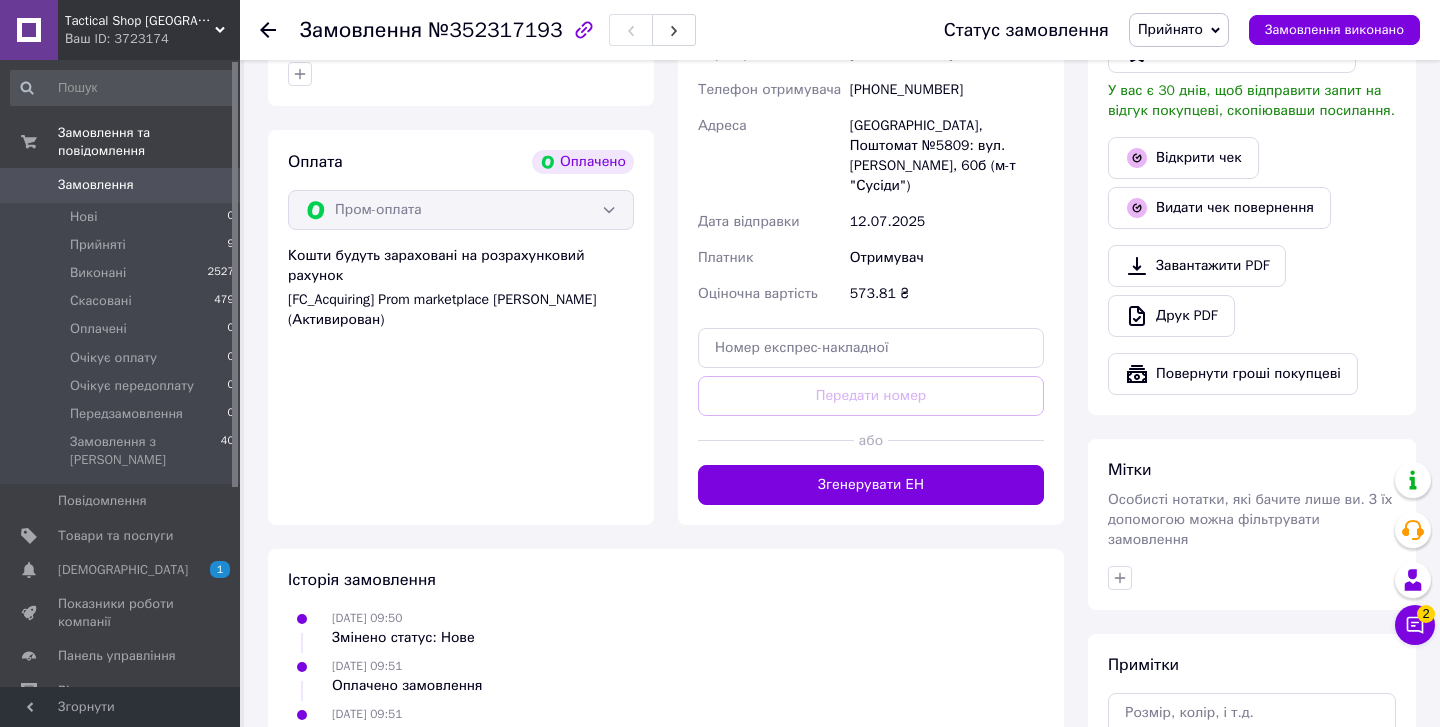 scroll, scrollTop: 1252, scrollLeft: 0, axis: vertical 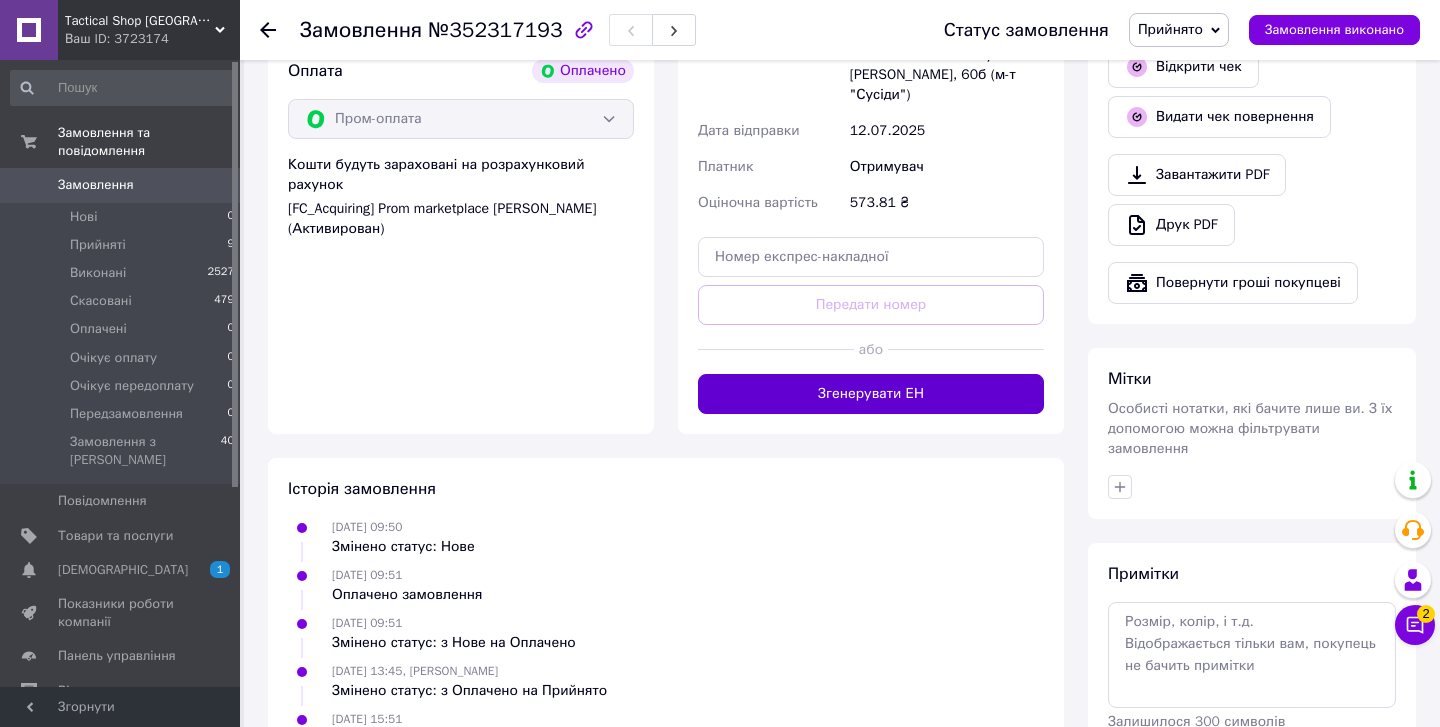 click on "Згенерувати ЕН" at bounding box center [871, 394] 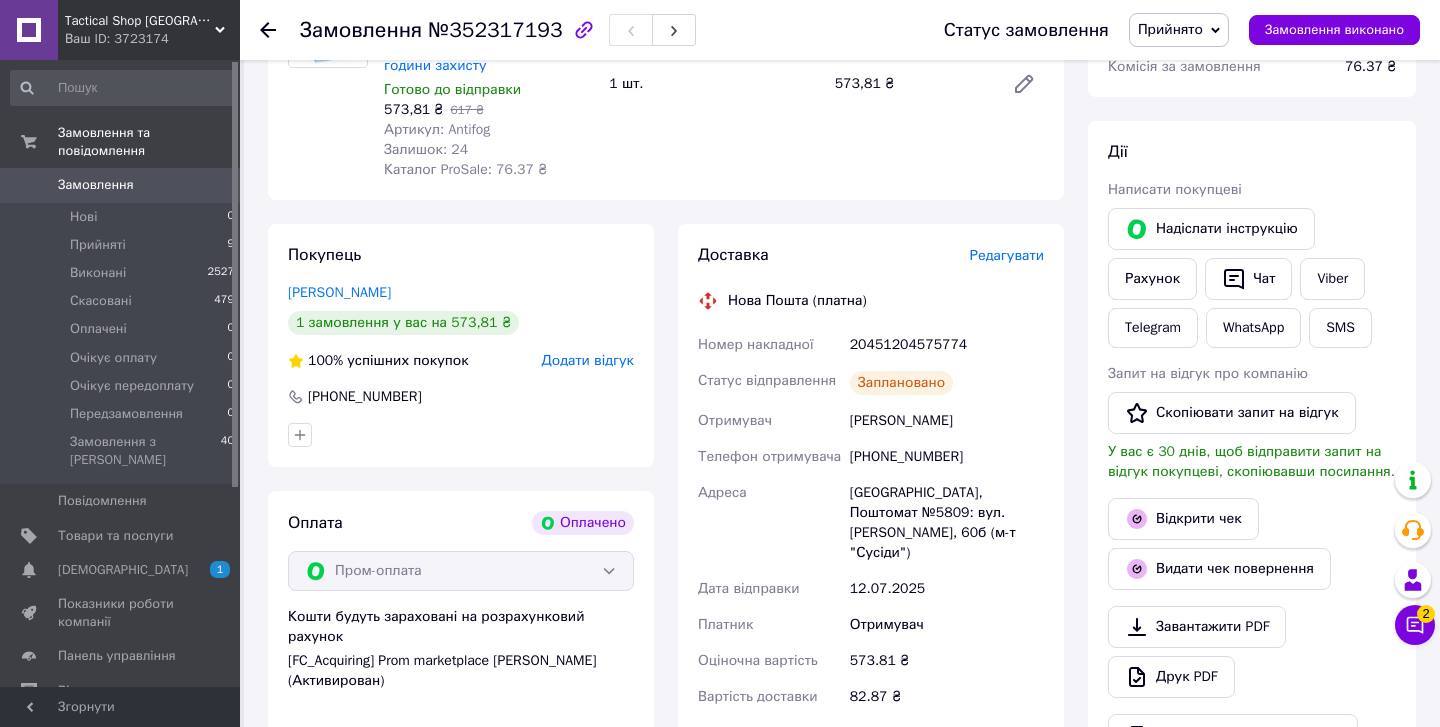 scroll, scrollTop: 799, scrollLeft: 0, axis: vertical 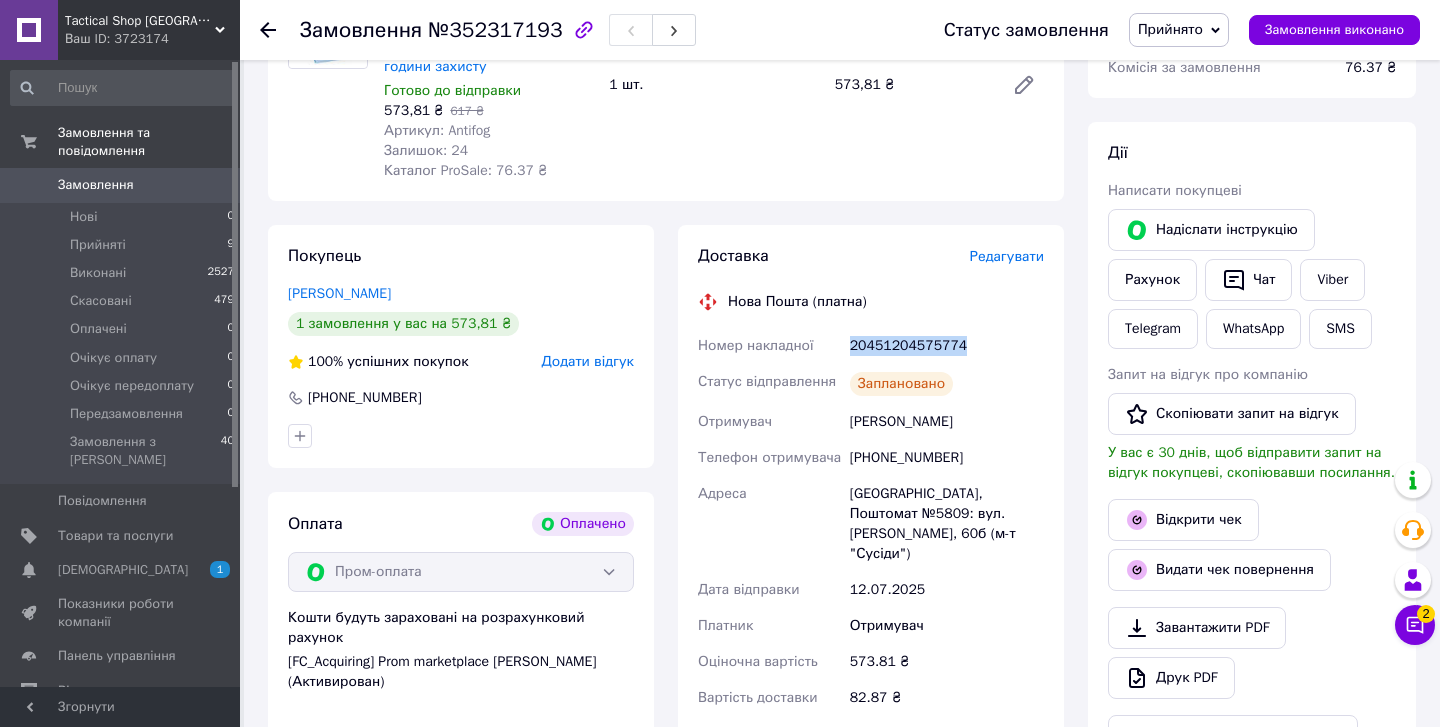 drag, startPoint x: 850, startPoint y: 346, endPoint x: 974, endPoint y: 350, distance: 124.0645 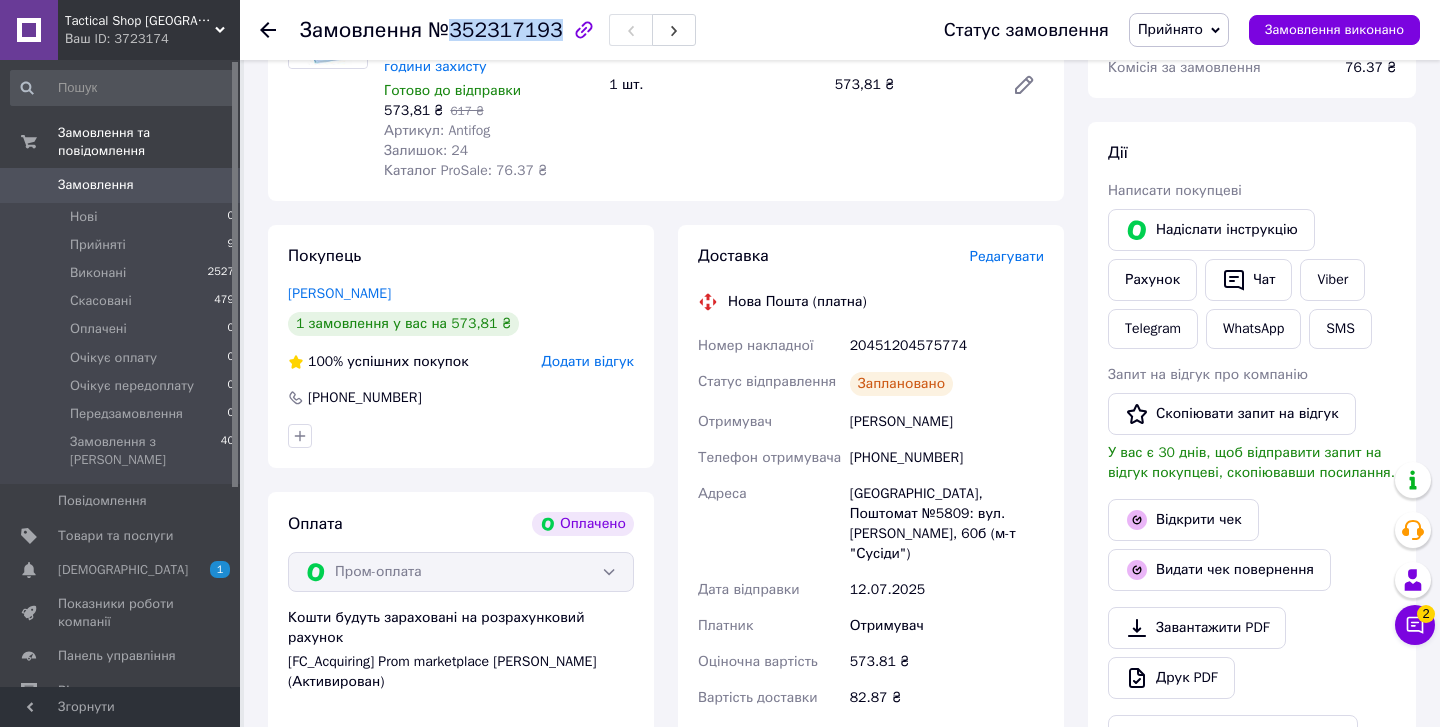 drag, startPoint x: 448, startPoint y: 33, endPoint x: 549, endPoint y: 30, distance: 101.04455 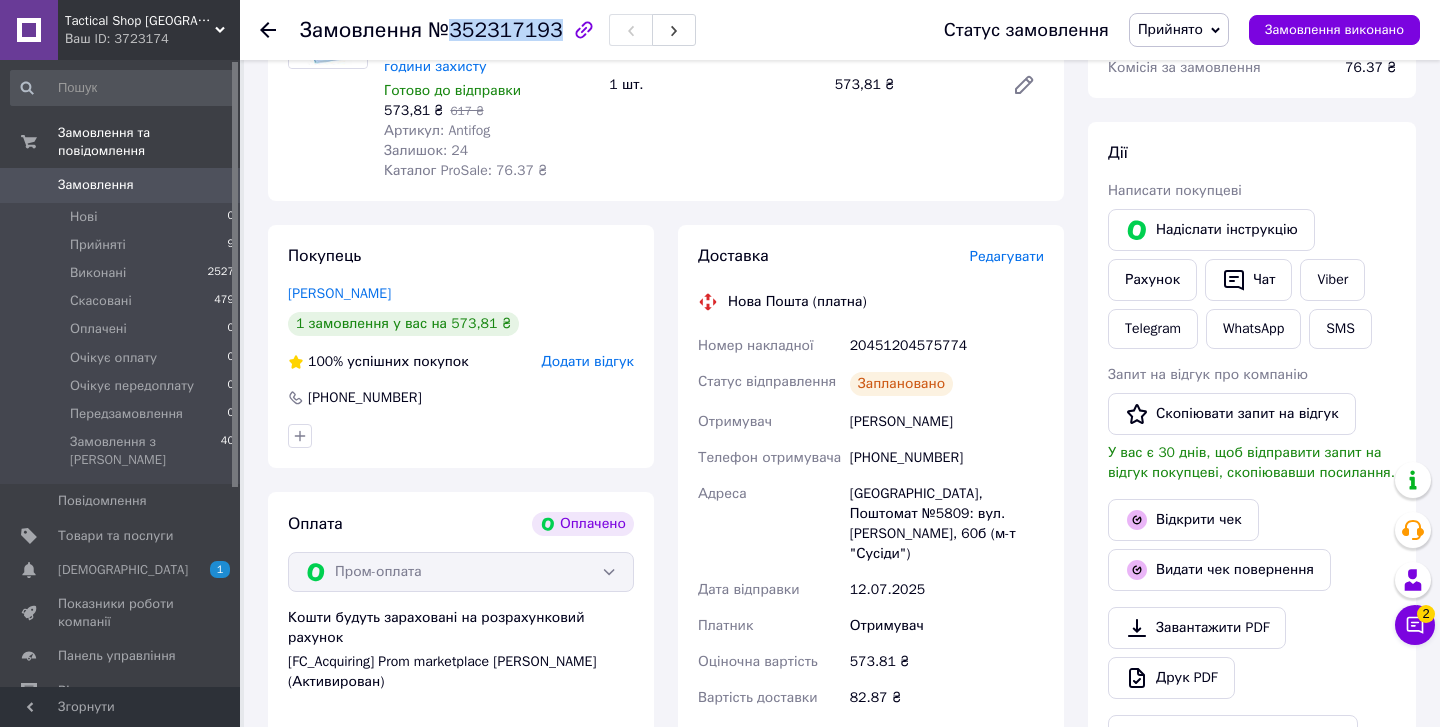 click on "№352317193" at bounding box center [495, 30] 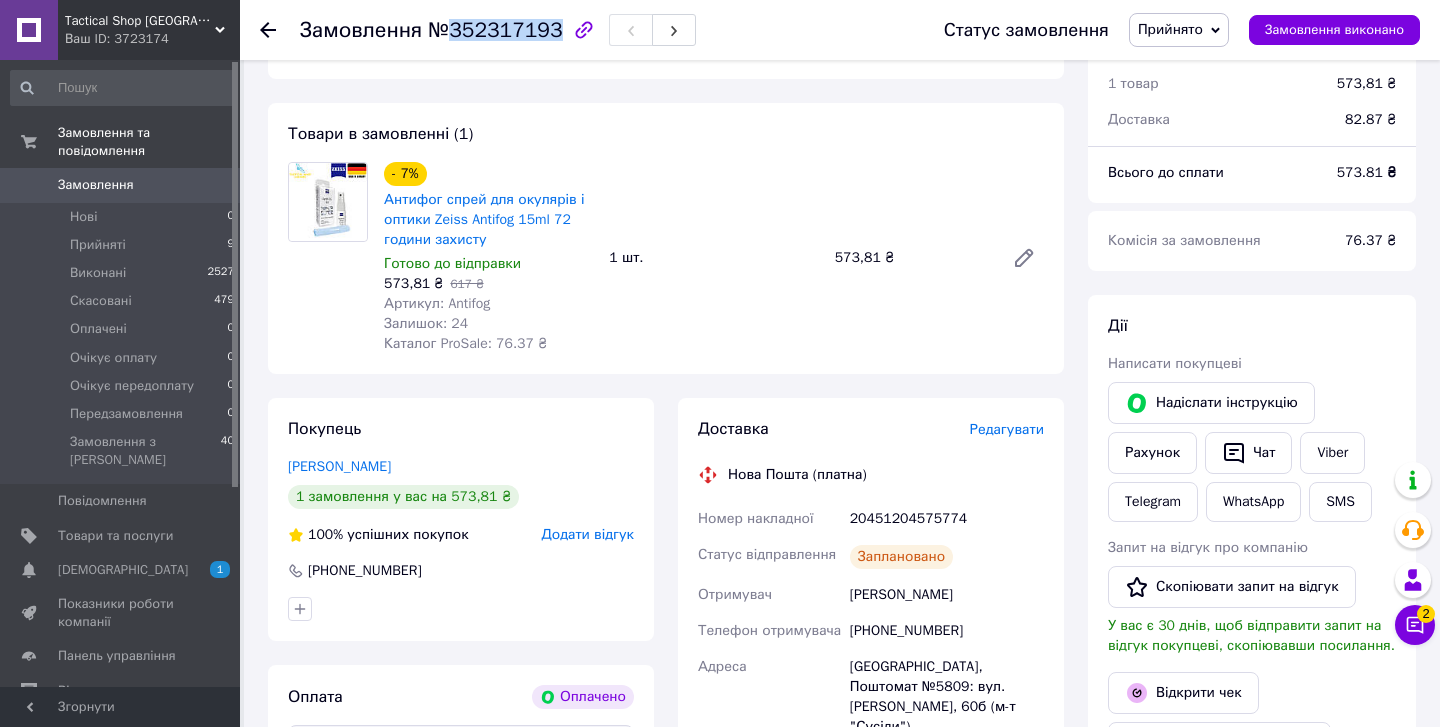 scroll, scrollTop: 625, scrollLeft: 0, axis: vertical 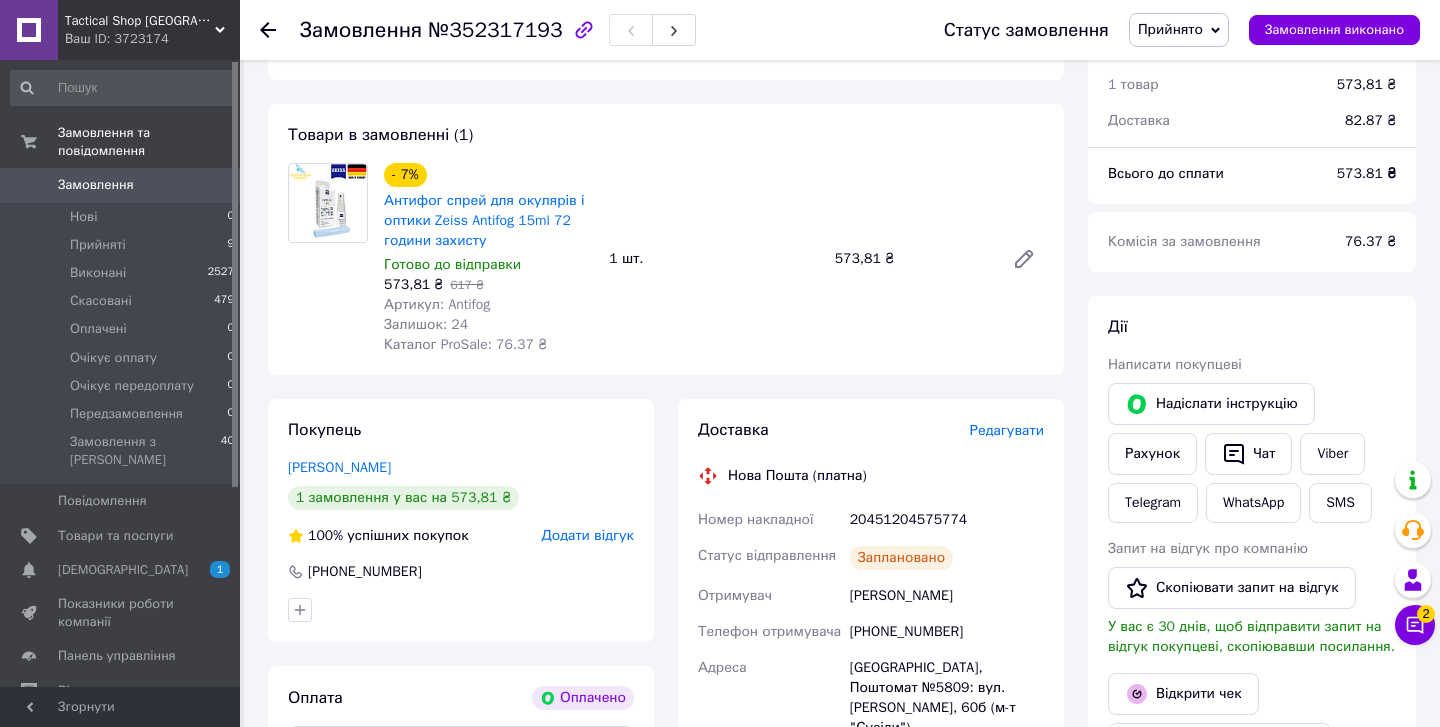 click 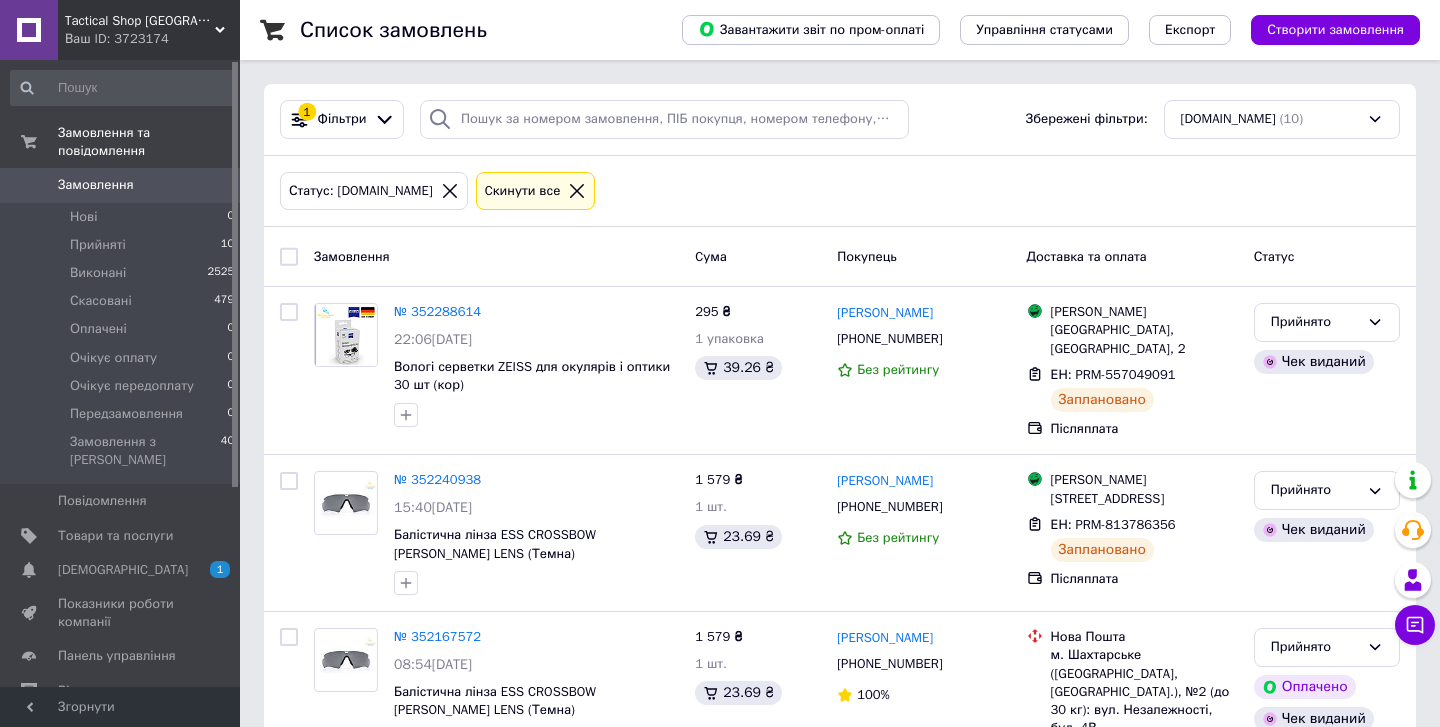 scroll, scrollTop: 0, scrollLeft: 0, axis: both 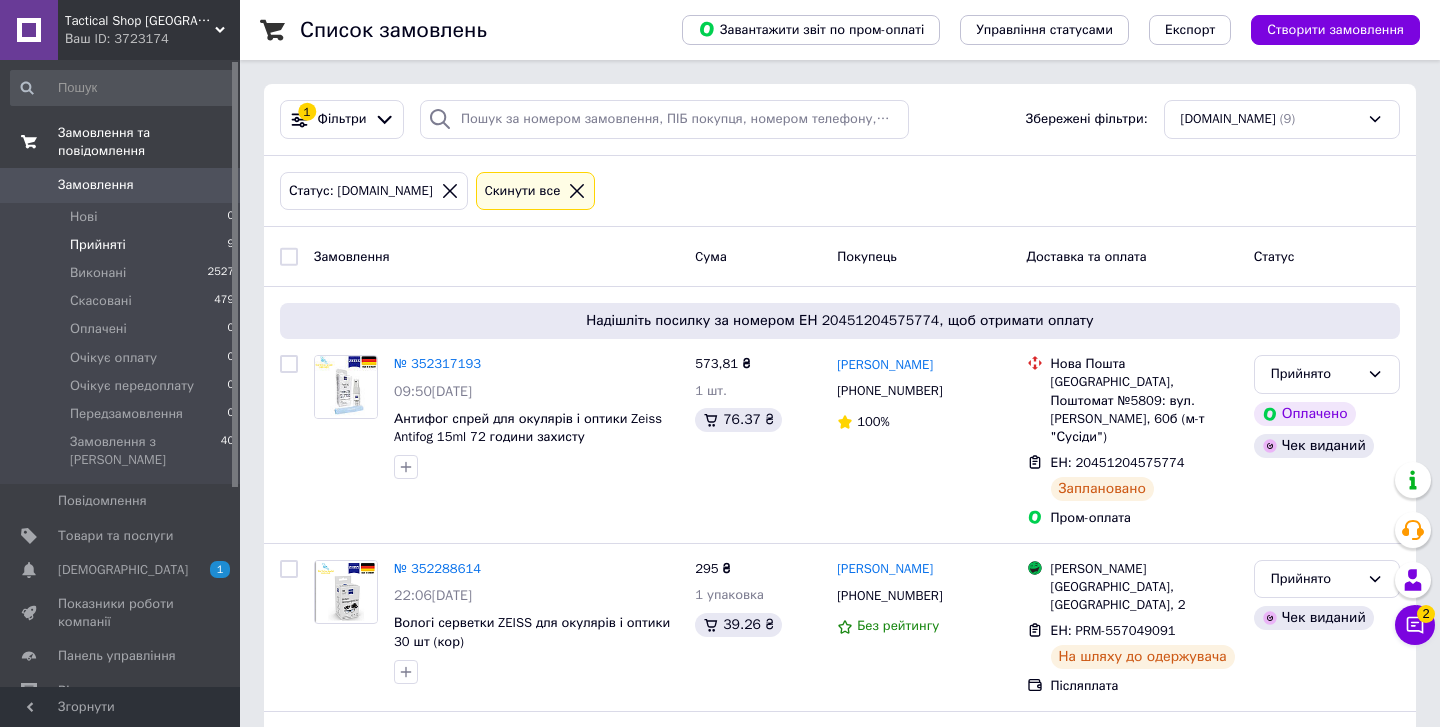 click on "Замовлення та повідомлення" at bounding box center (149, 142) 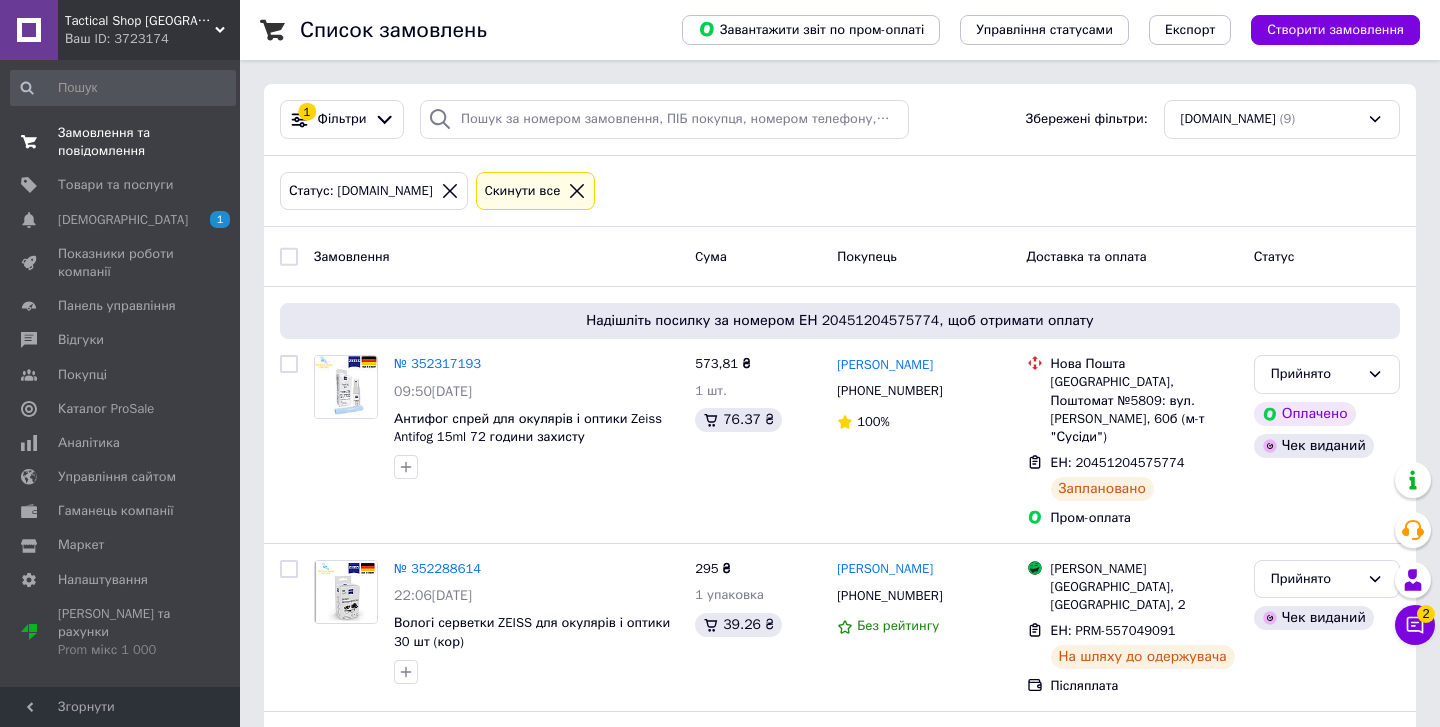 click on "Замовлення та повідомлення" at bounding box center [121, 142] 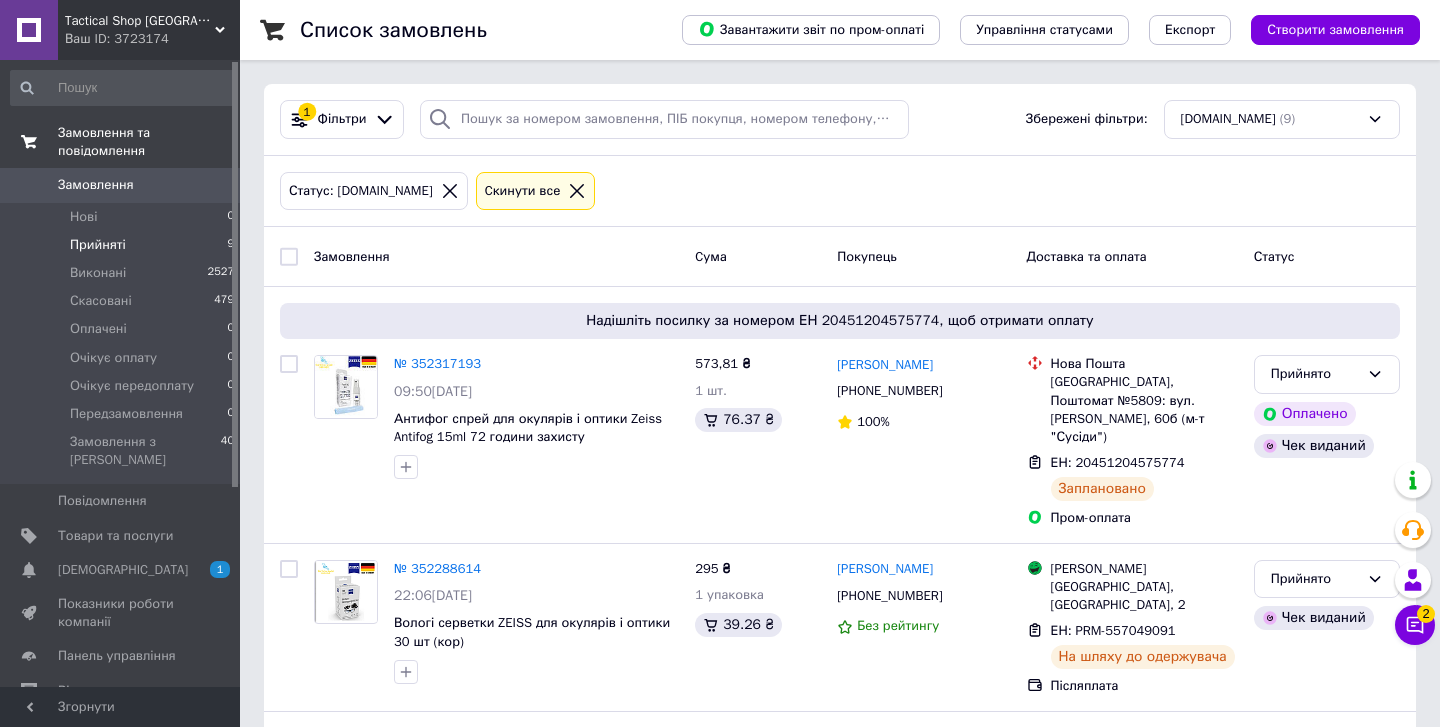 click on "Замовлення та повідомлення" at bounding box center [149, 142] 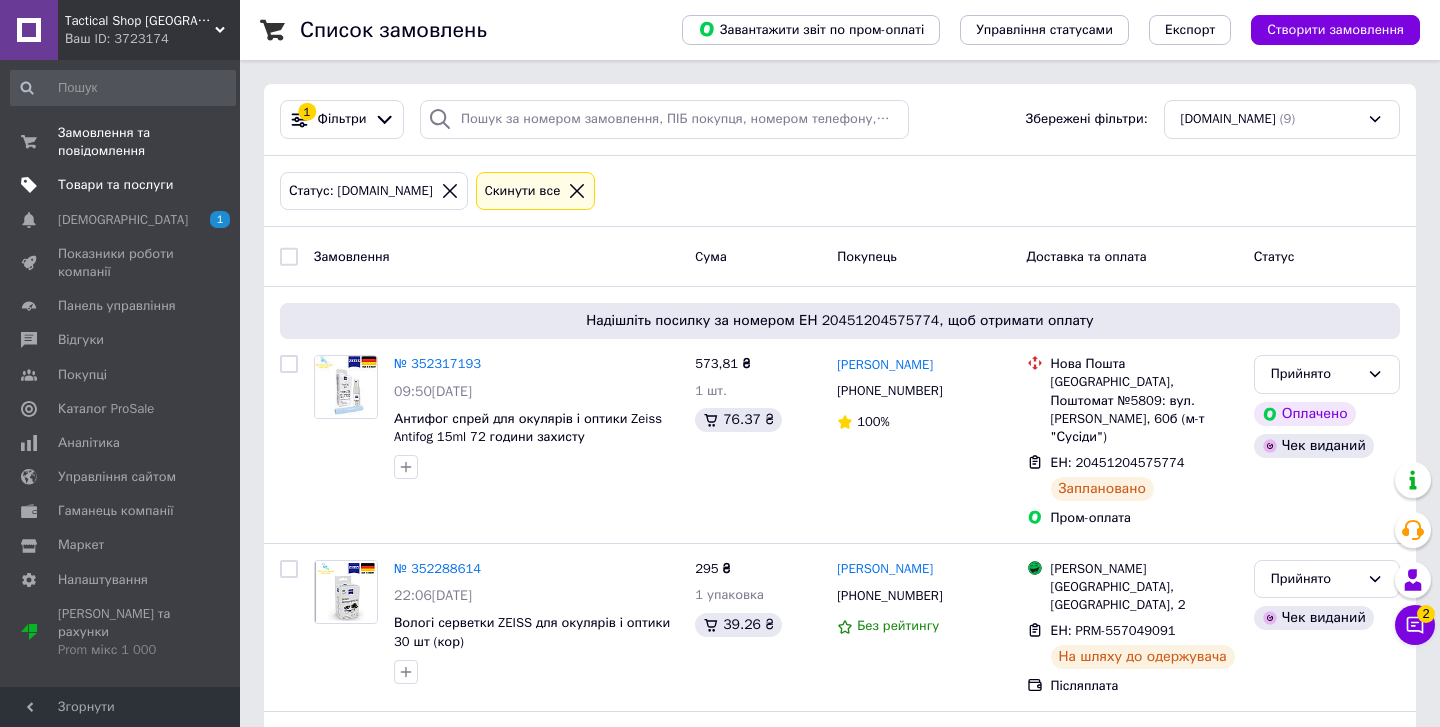 click on "Товари та послуги" at bounding box center [115, 185] 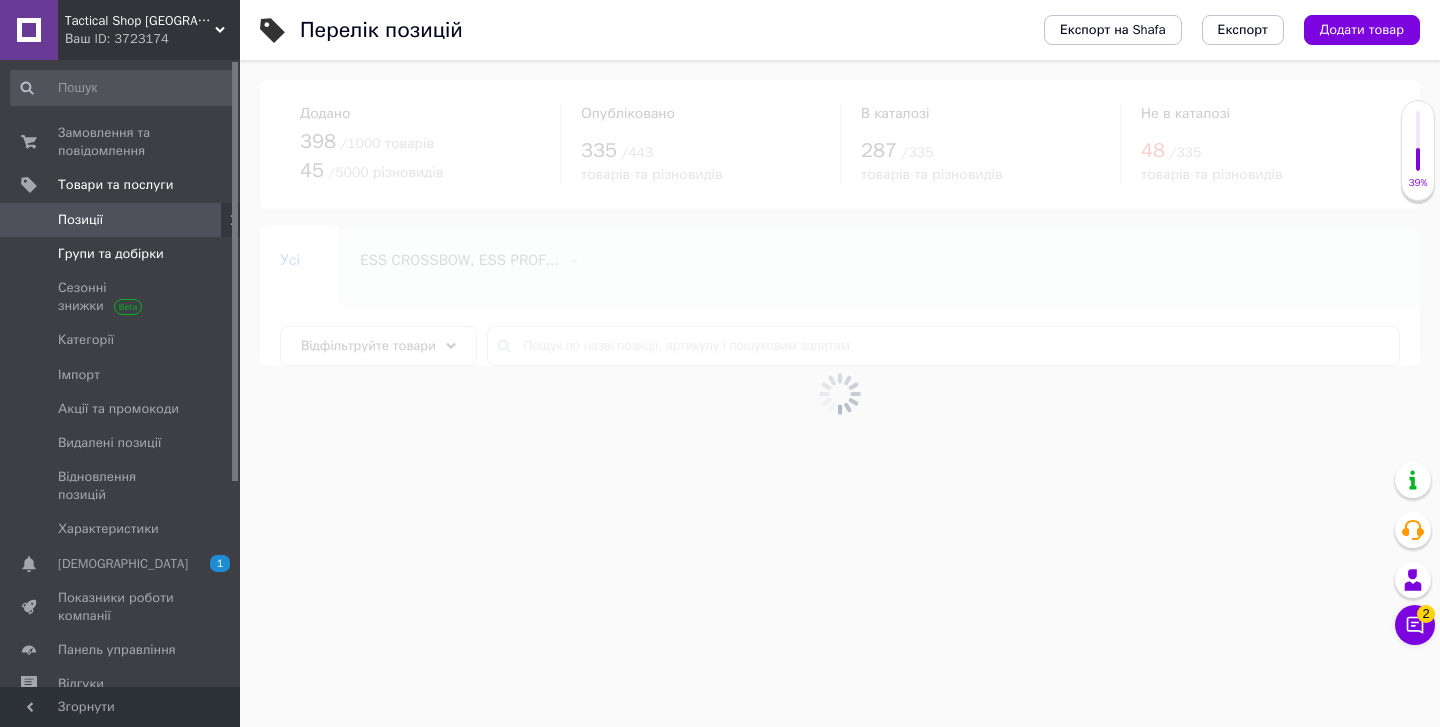 click on "Групи та добірки" at bounding box center [111, 254] 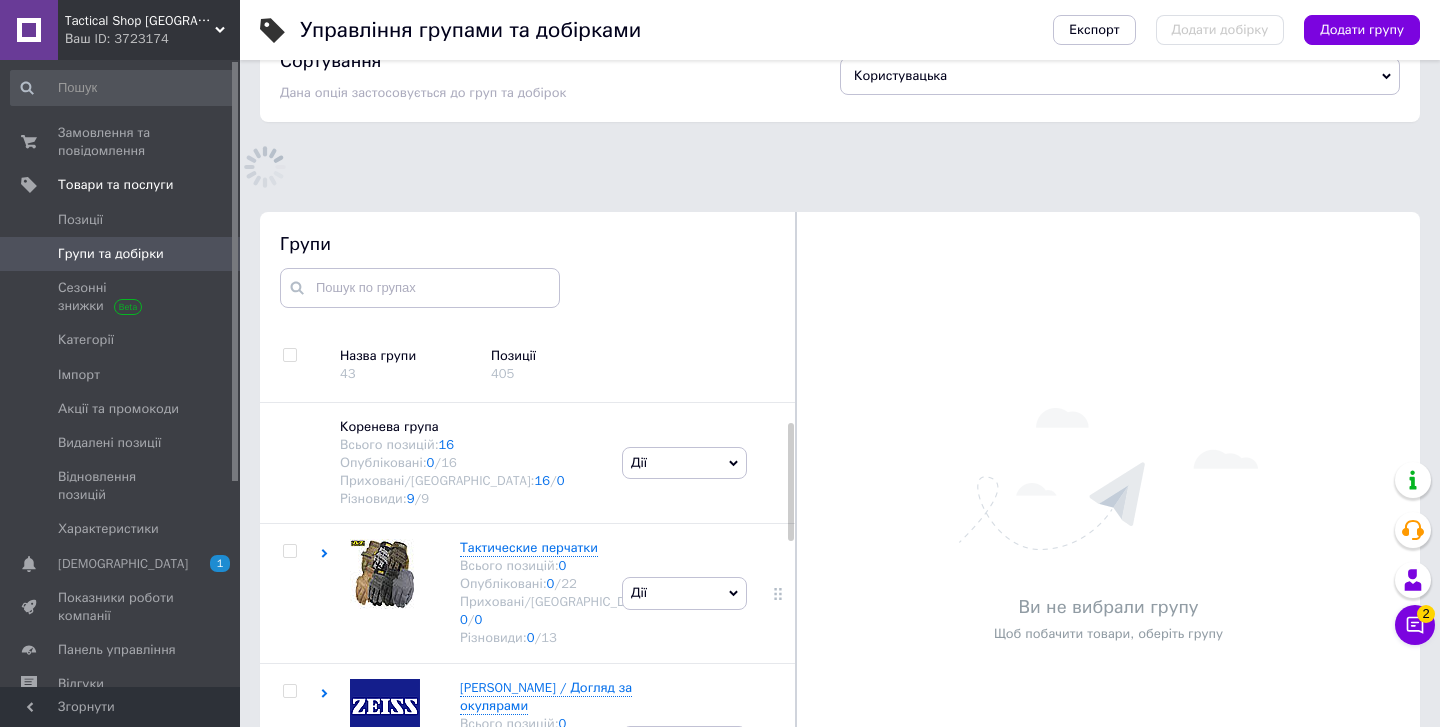 scroll, scrollTop: 115, scrollLeft: 0, axis: vertical 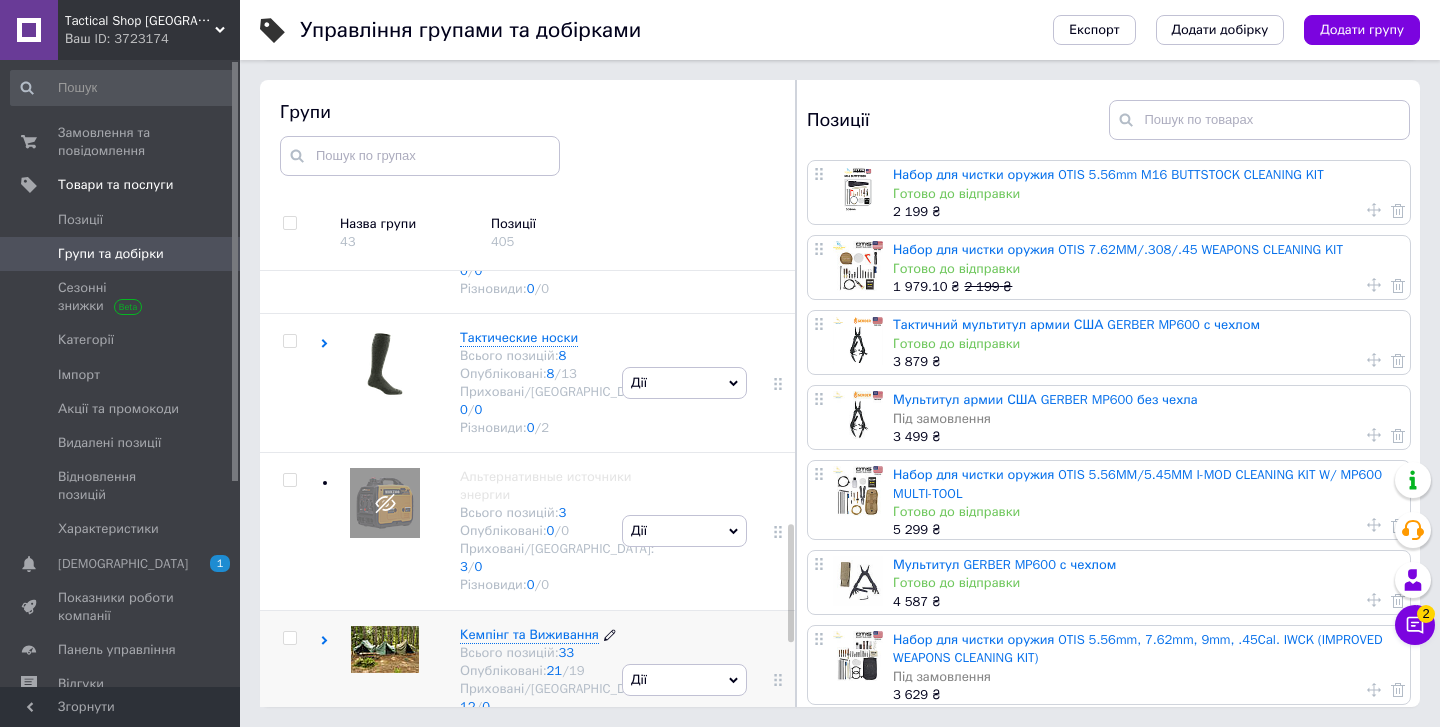 click on "Кемпінг та Виживання" at bounding box center [529, 634] 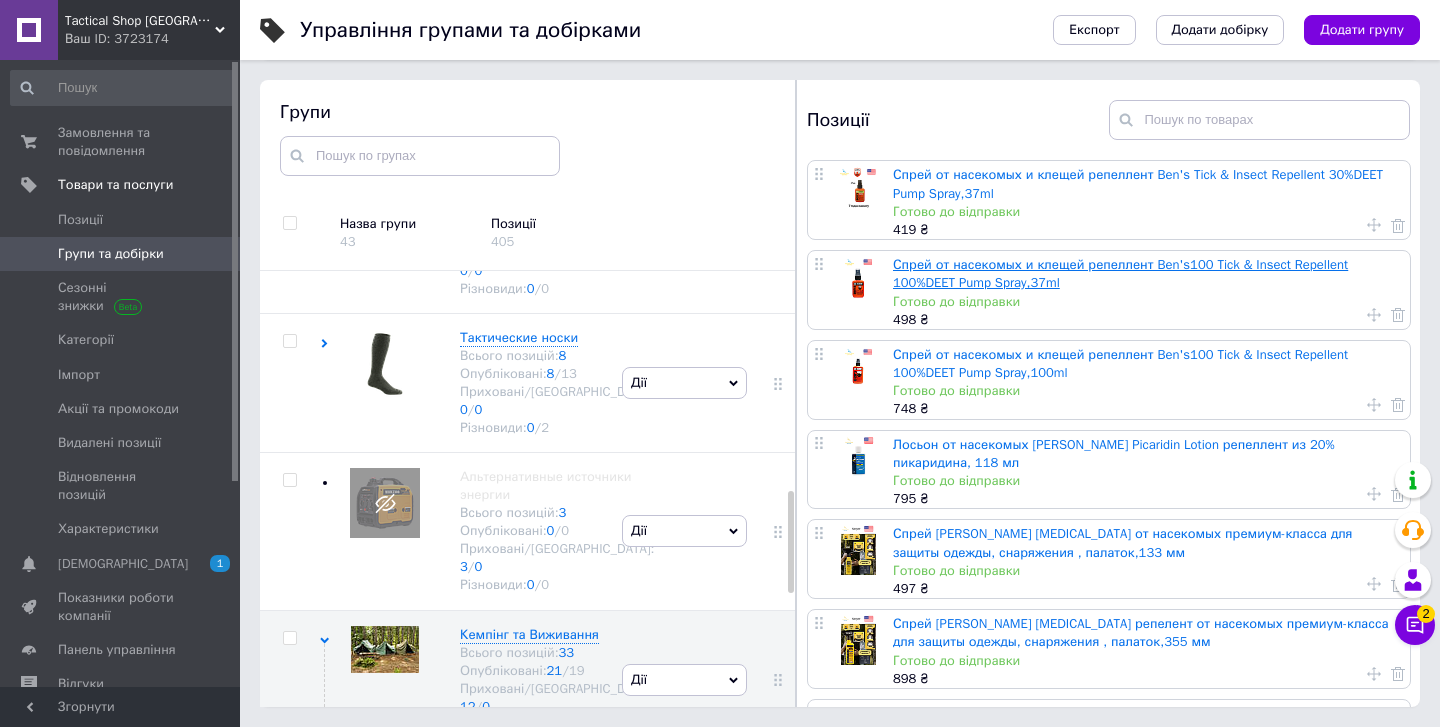 click on "Спрей от насекомых и клещей репеллент Ben's100 Tick & Insect Repellent 100%DEET Pump Spray,37ml" at bounding box center (1120, 273) 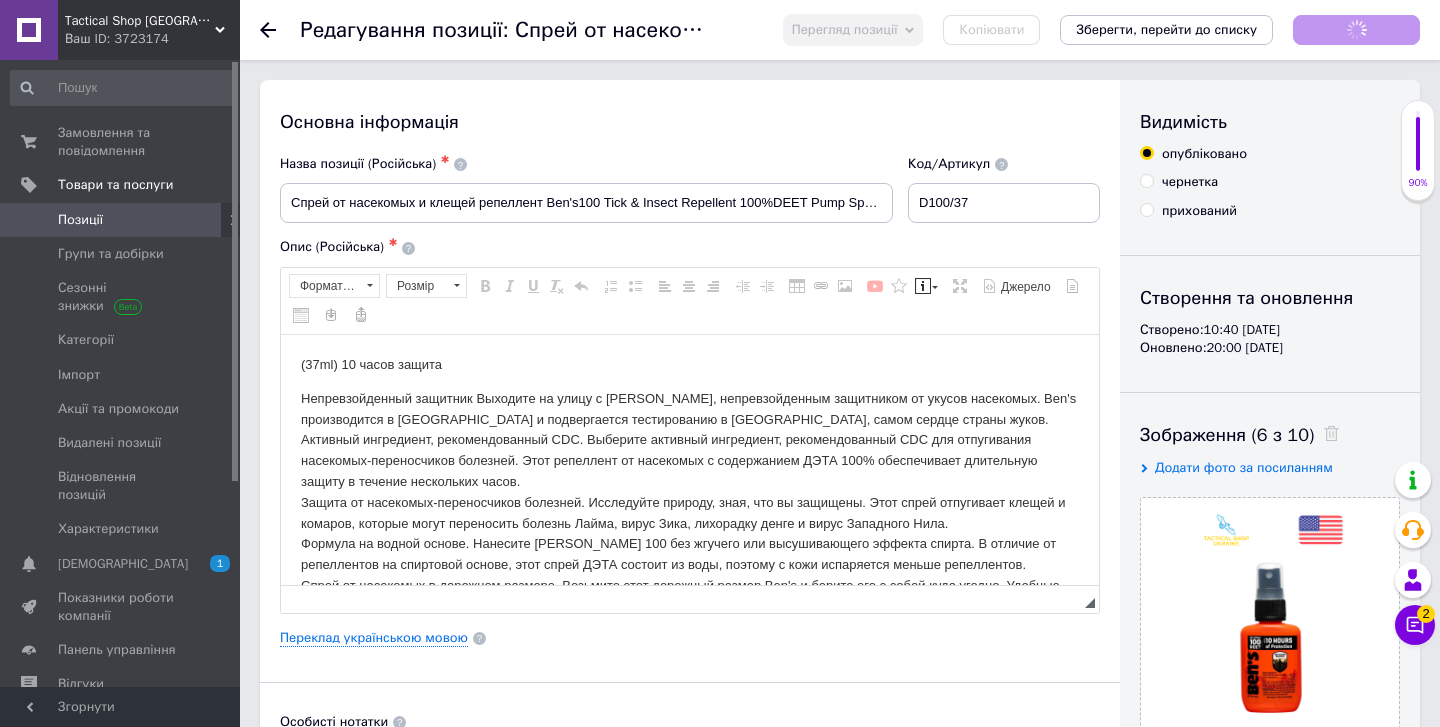 scroll, scrollTop: 0, scrollLeft: 0, axis: both 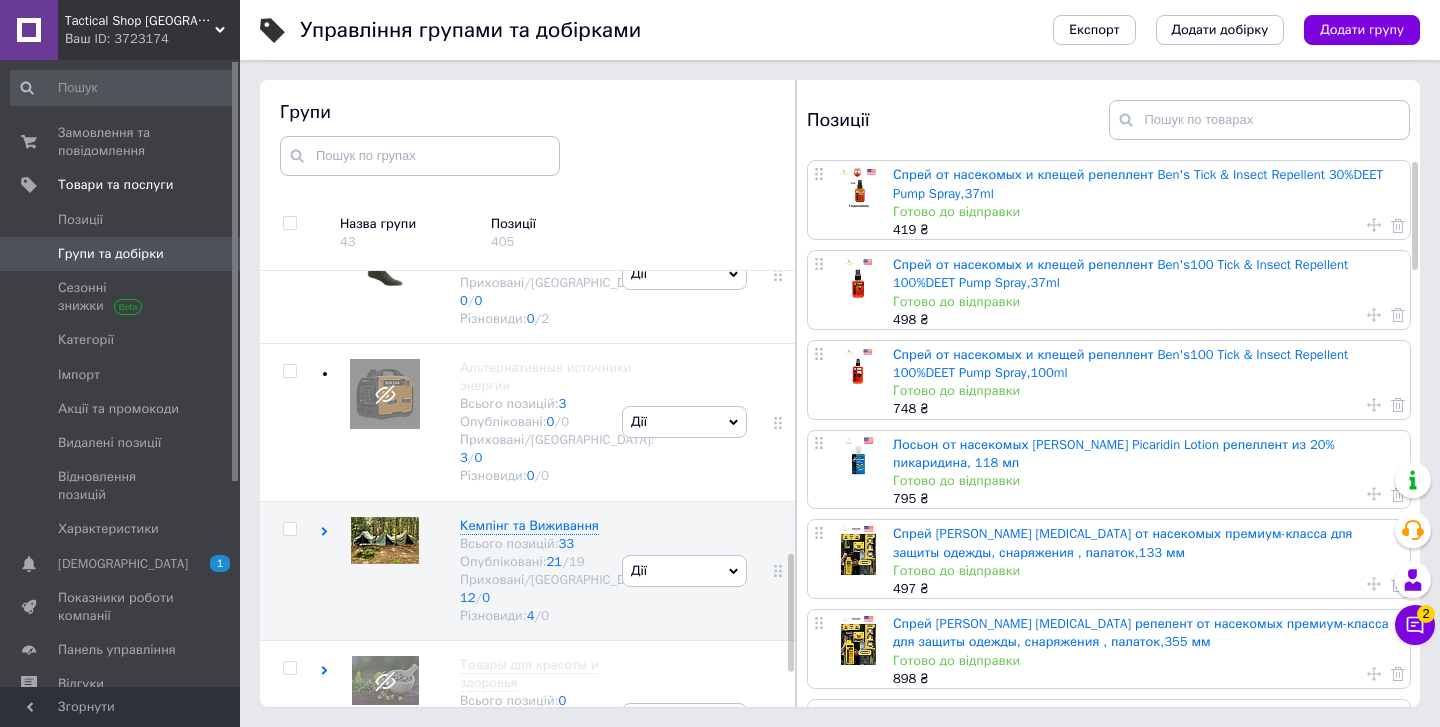 click on "Спрей от насекомых и клещей репеллент Ben's100 Tick & Insect Repellent 100%DEET Pump Spray,100ml Готово до відправки 748   ₴" at bounding box center (1149, 380) 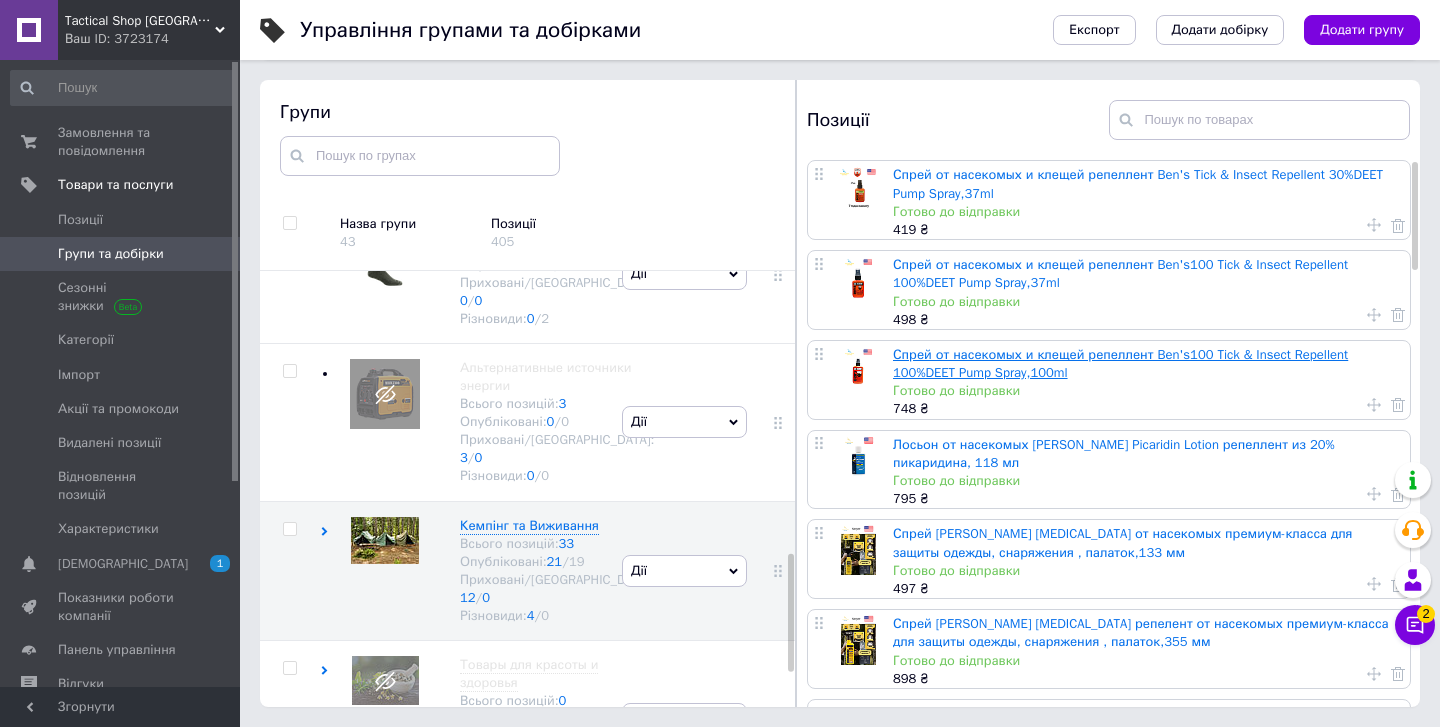 click on "Спрей от насекомых и клещей репеллент Ben's100 Tick & Insect Repellent 100%DEET Pump Spray,100ml" at bounding box center (1120, 363) 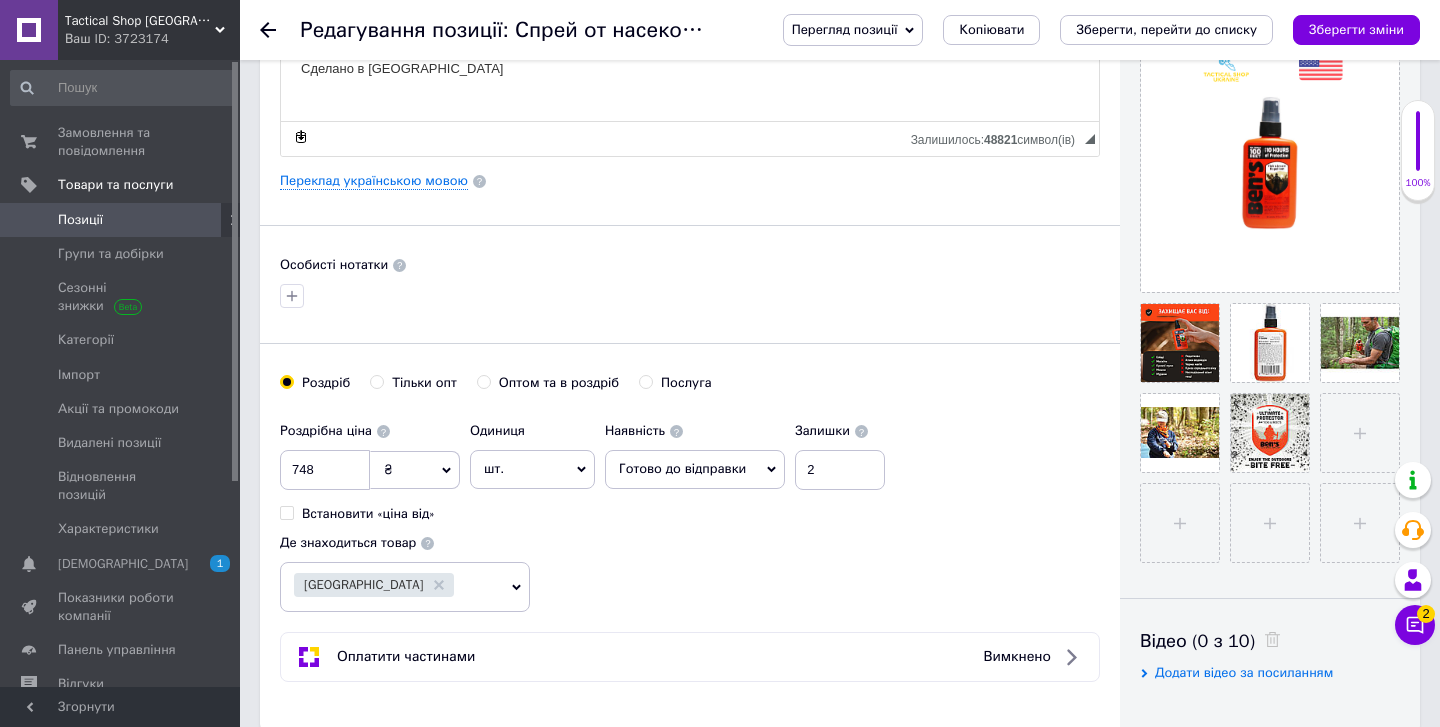 scroll, scrollTop: 469, scrollLeft: 0, axis: vertical 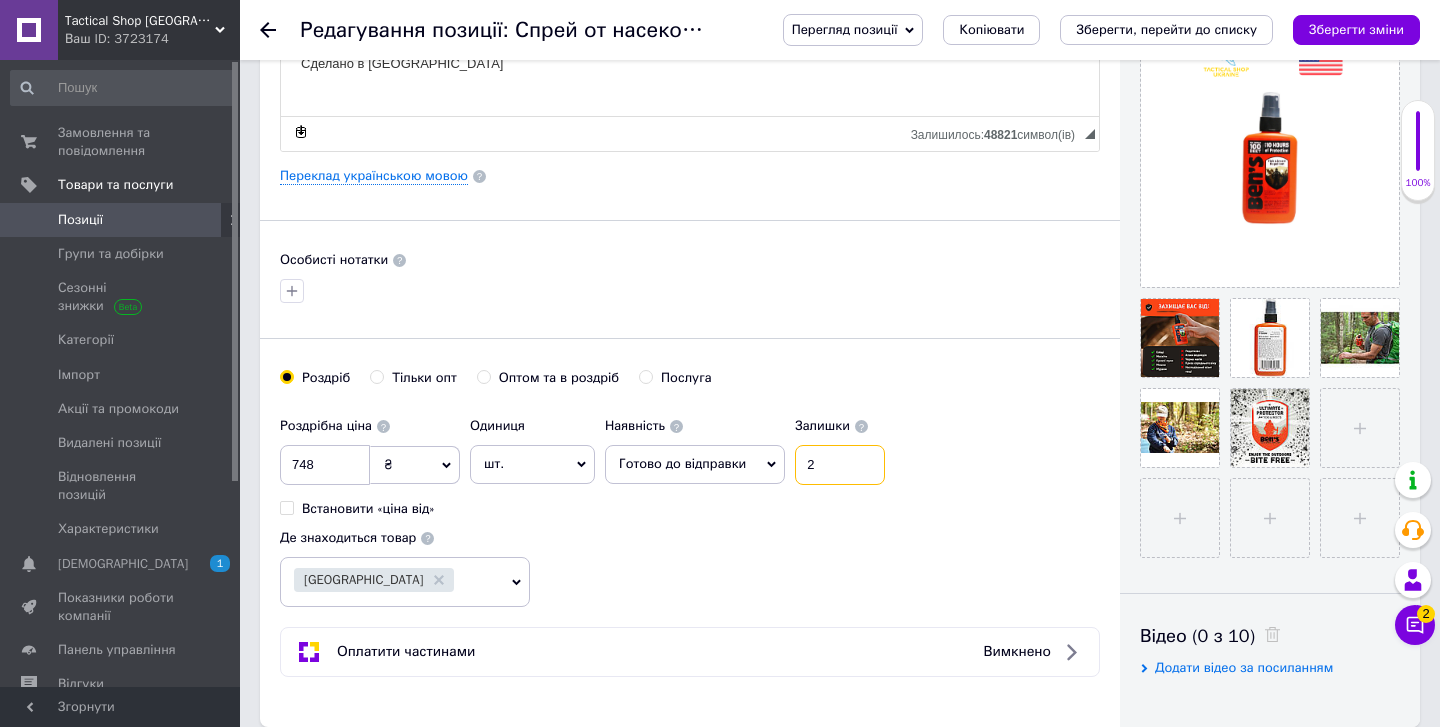 click on "2" at bounding box center (840, 465) 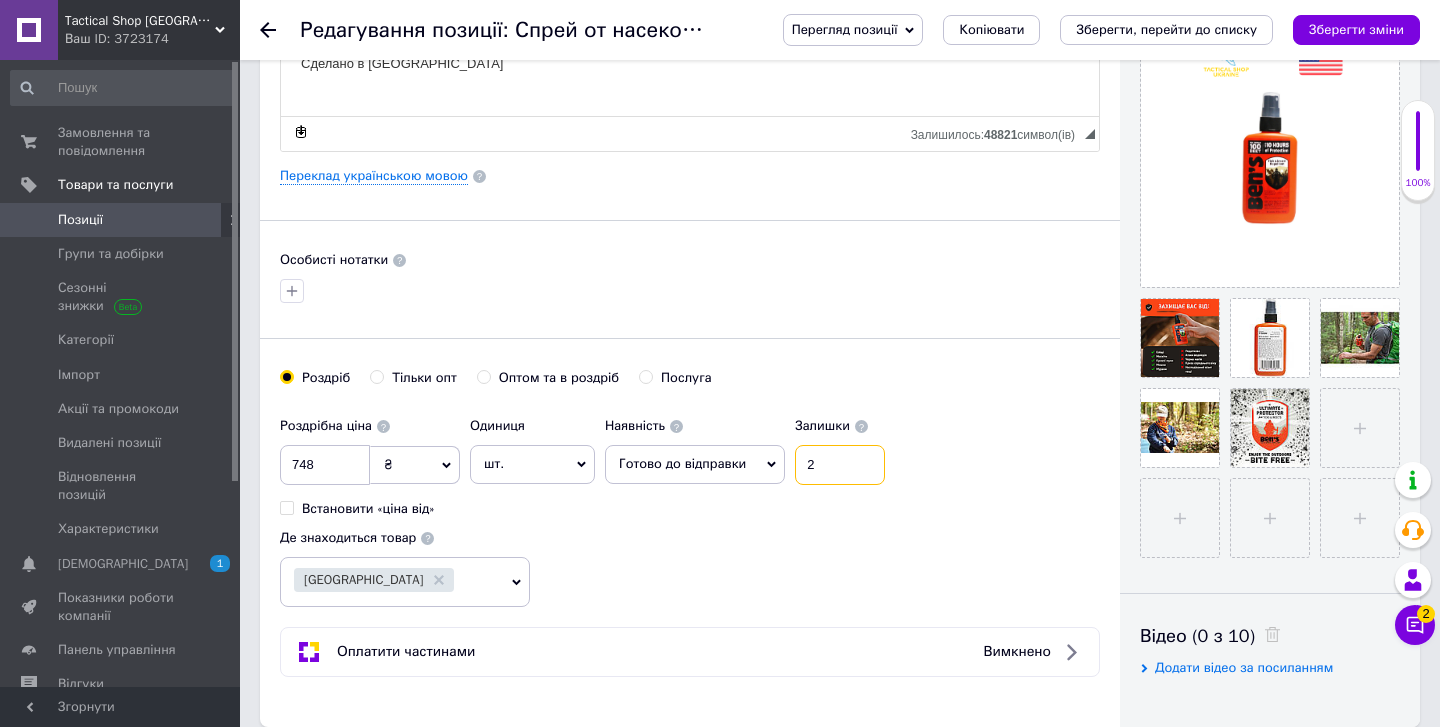 click on "2" at bounding box center [840, 465] 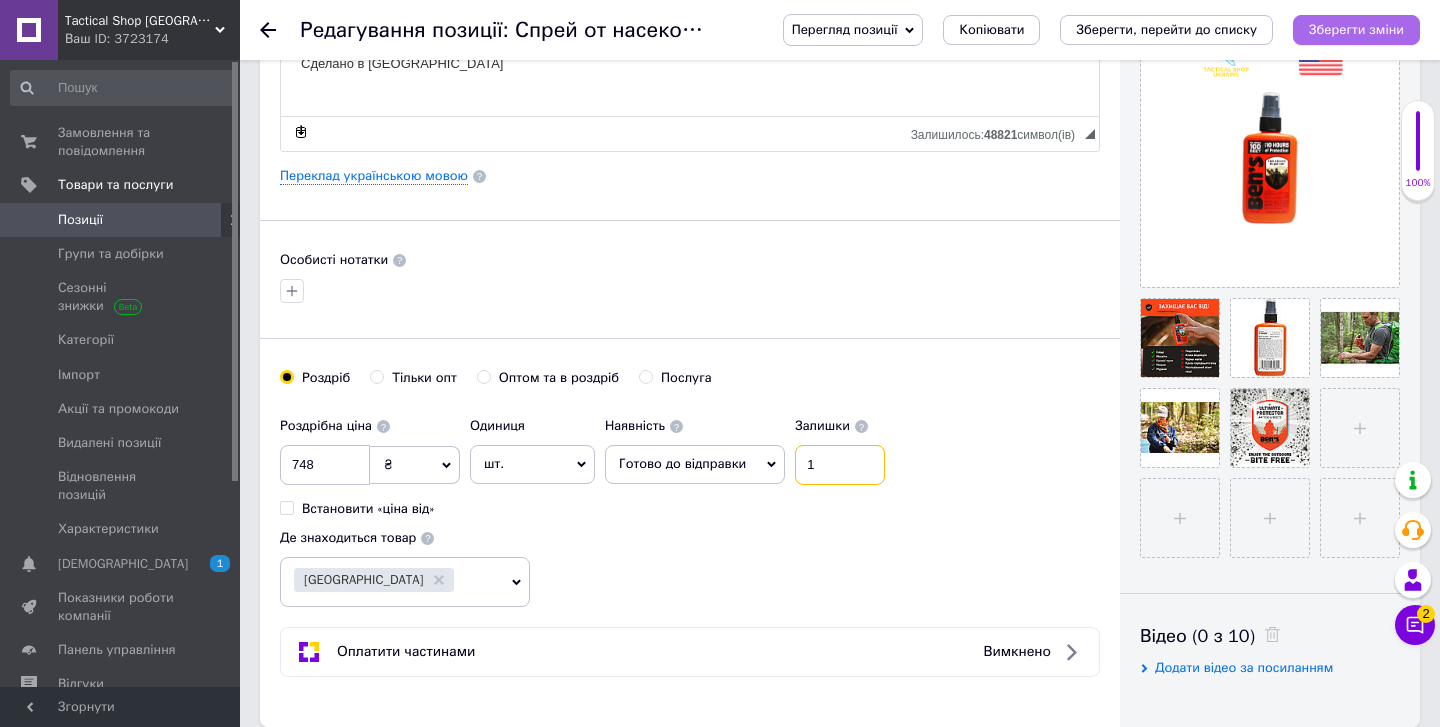 type on "1" 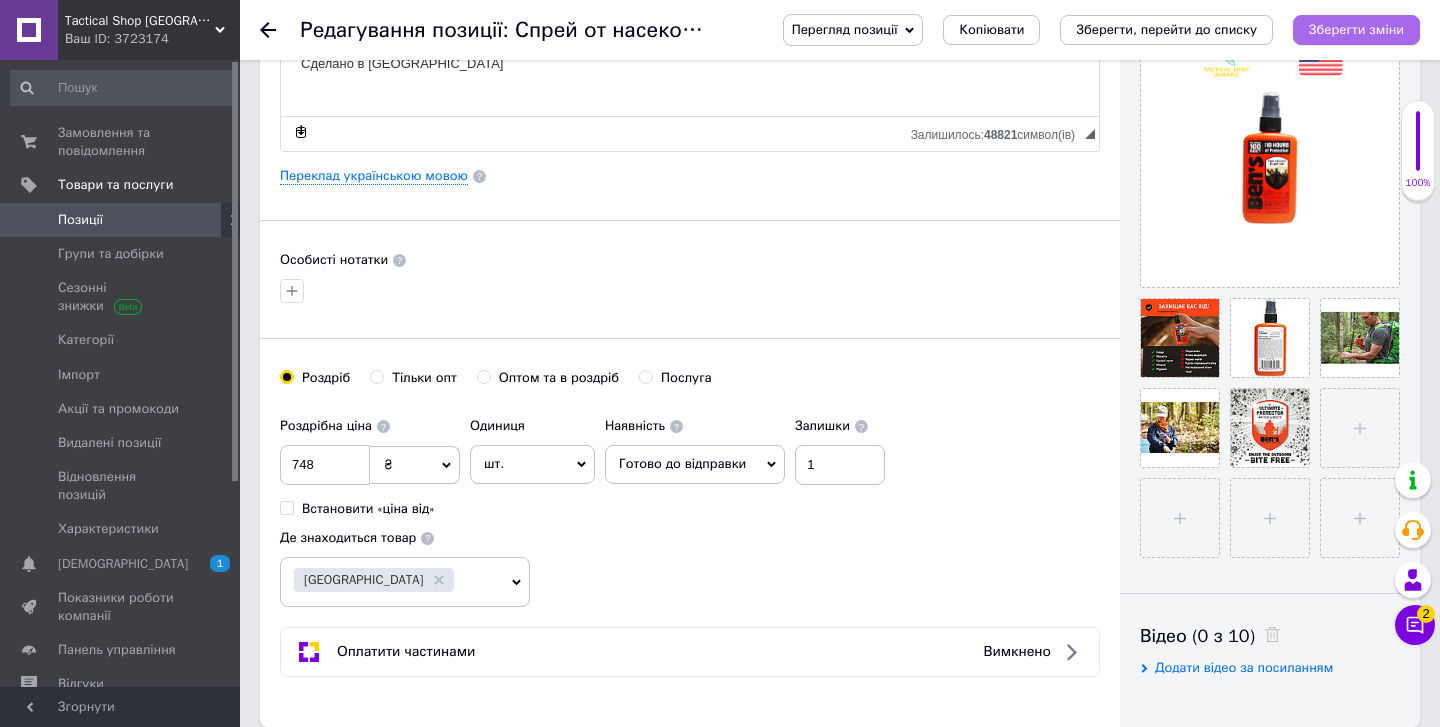 click on "Зберегти зміни" at bounding box center (1356, 29) 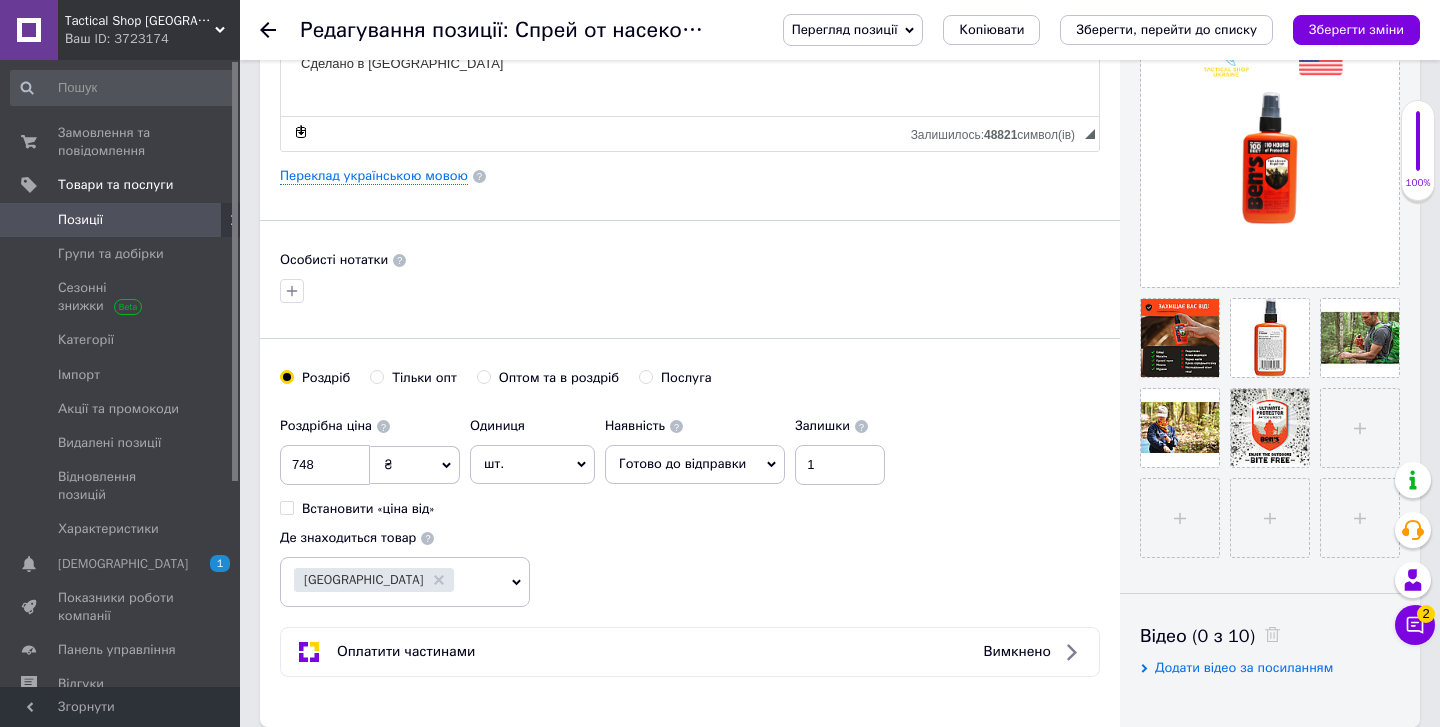 click 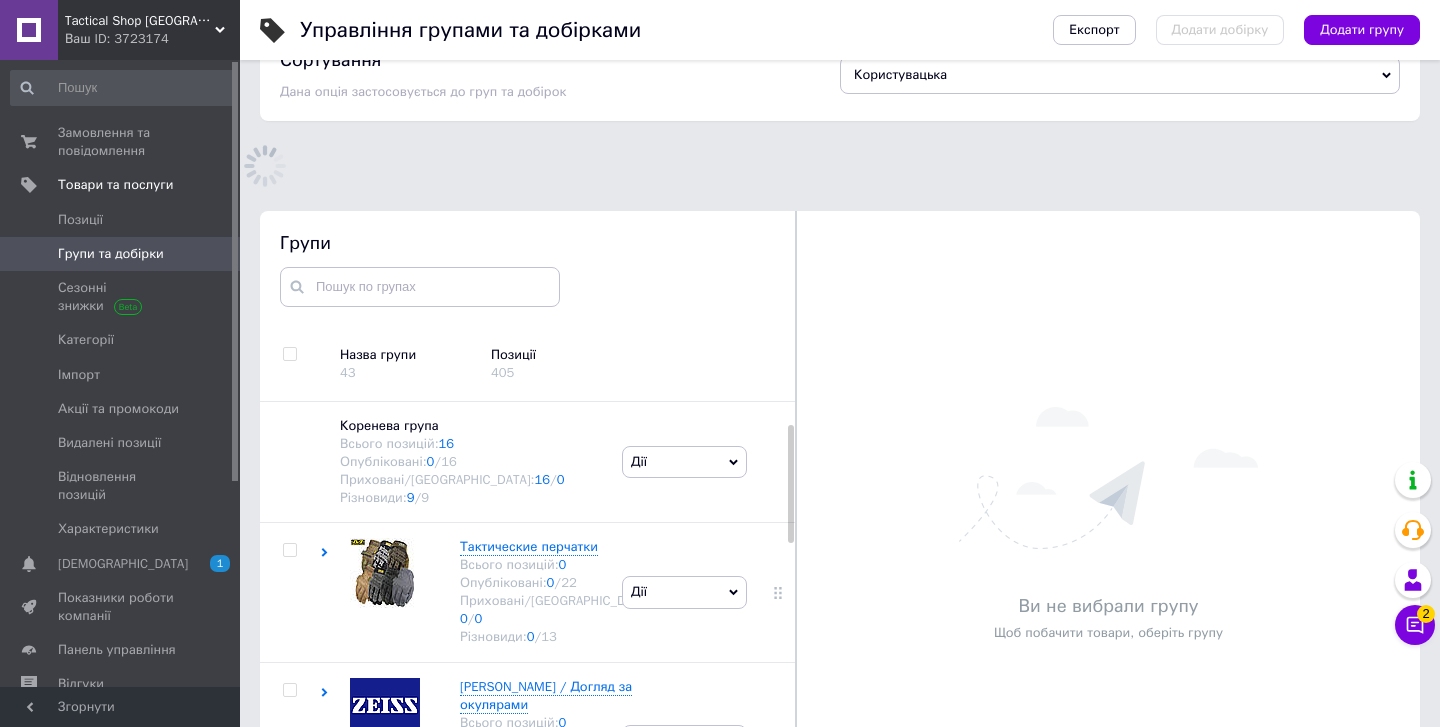 scroll, scrollTop: 156, scrollLeft: 0, axis: vertical 